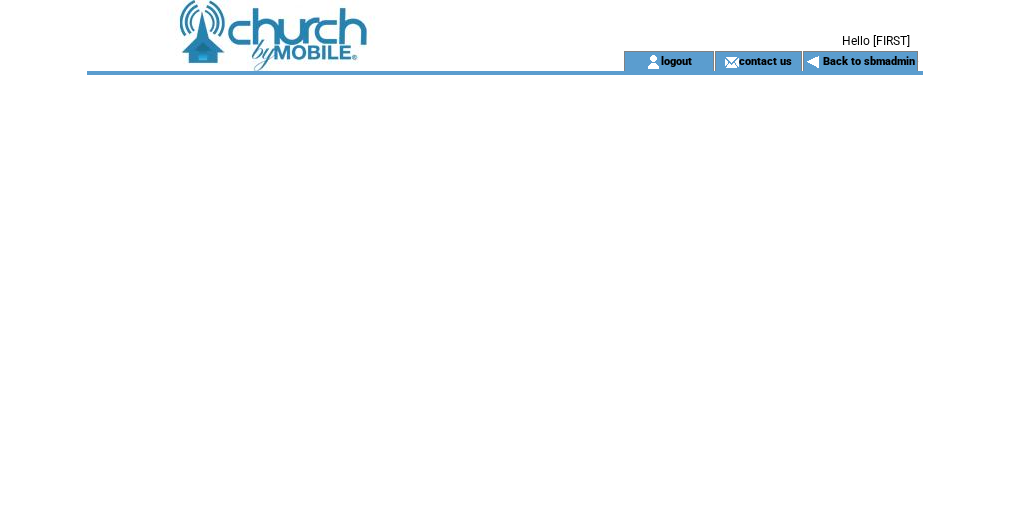 scroll, scrollTop: 0, scrollLeft: 0, axis: both 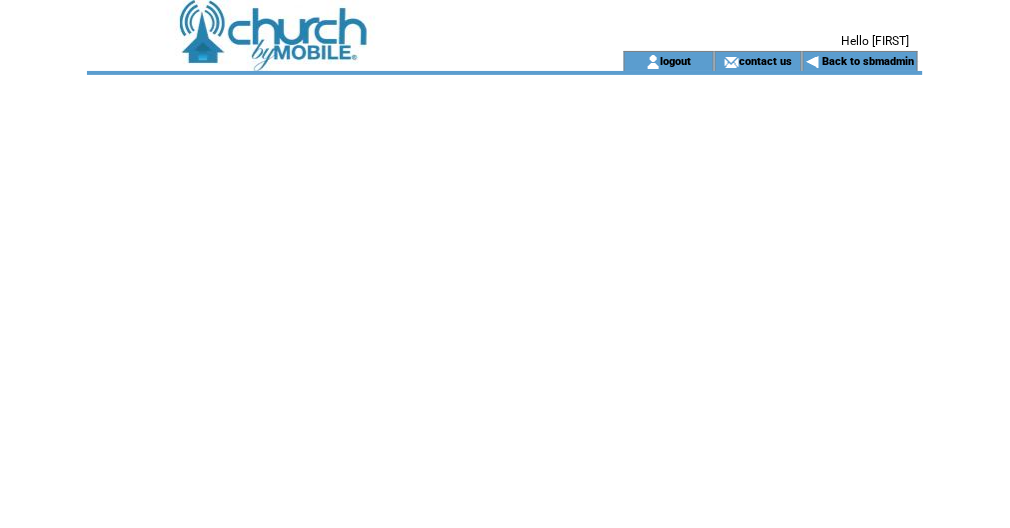 click at bounding box center [327, 25] 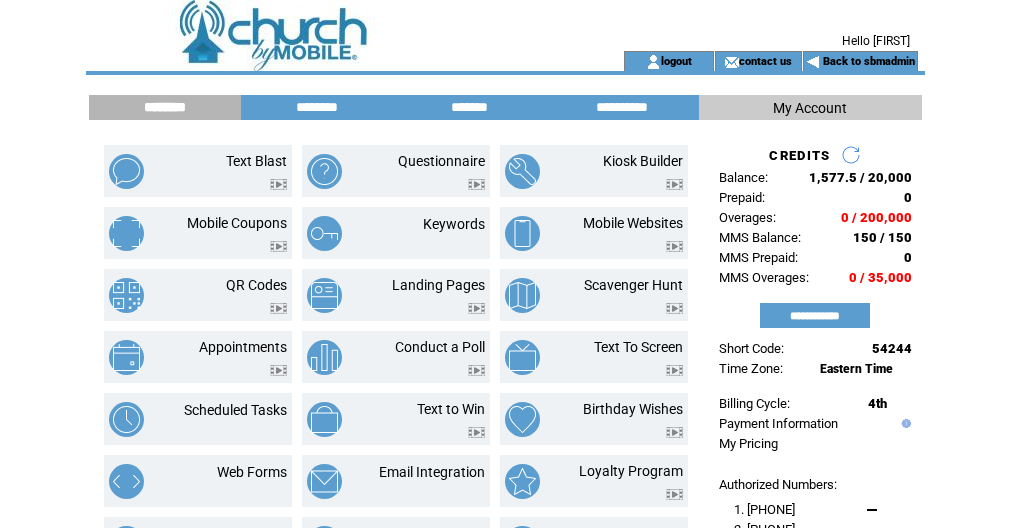 scroll, scrollTop: 0, scrollLeft: 0, axis: both 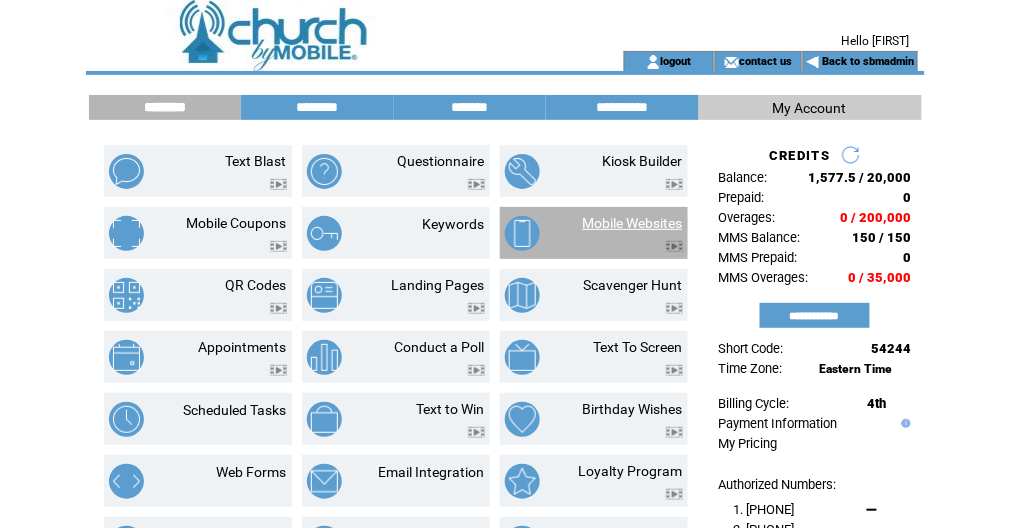 click on "Mobile Websites" at bounding box center (633, 223) 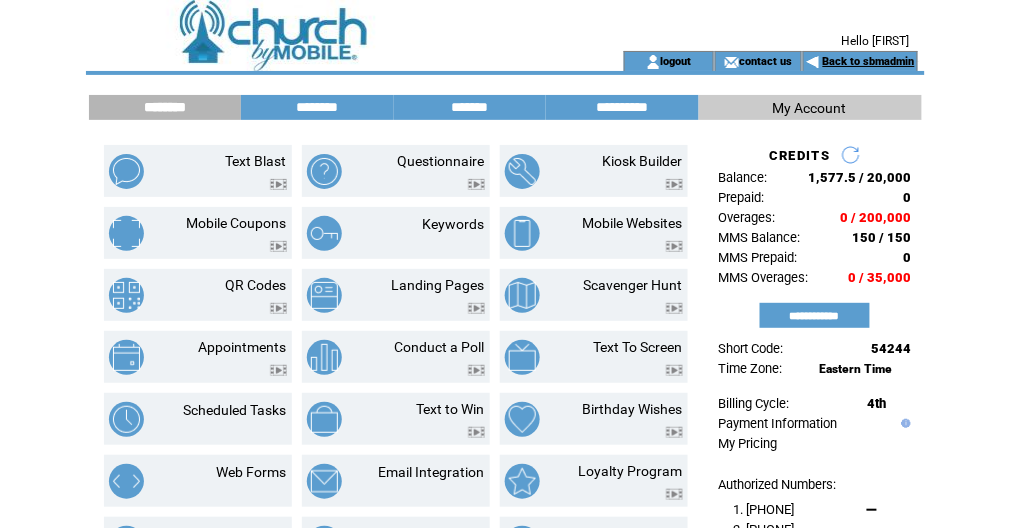 click on "Back to sbmadmin" at bounding box center [869, 61] 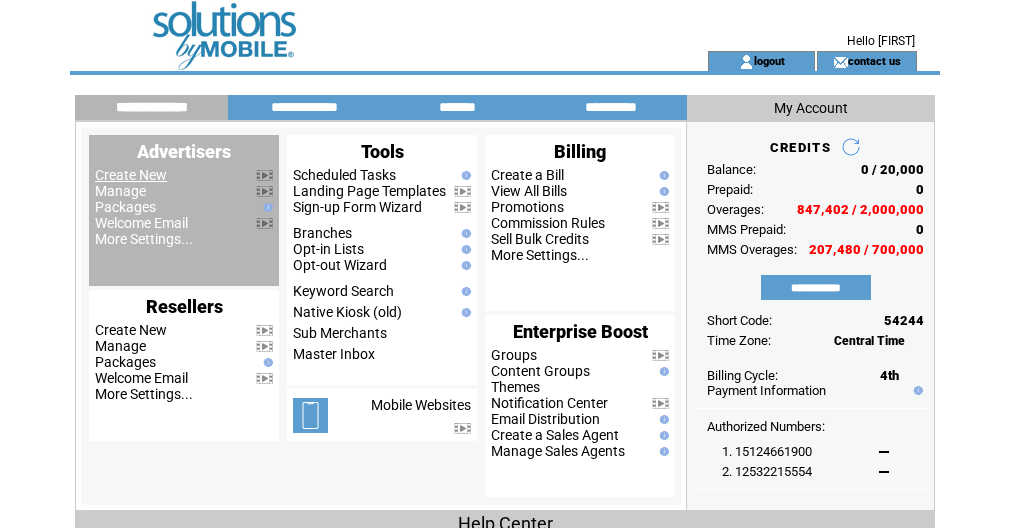 scroll, scrollTop: 0, scrollLeft: 0, axis: both 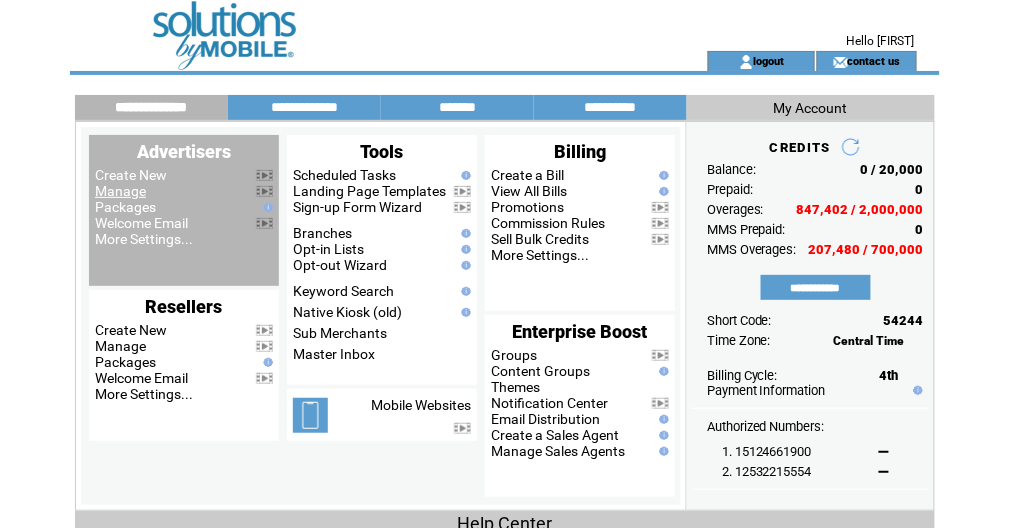 click on "Manage" at bounding box center (120, 191) 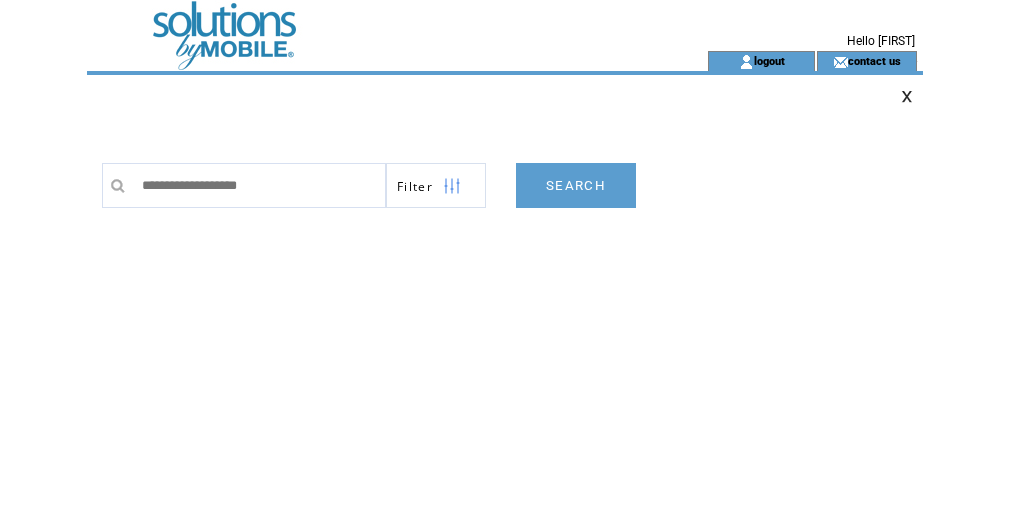 scroll, scrollTop: 0, scrollLeft: 0, axis: both 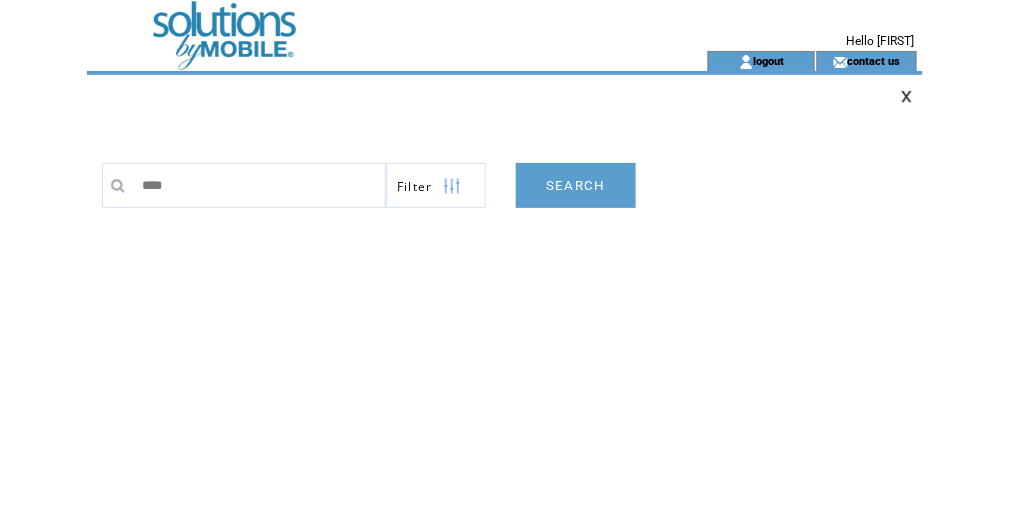 type on "*****" 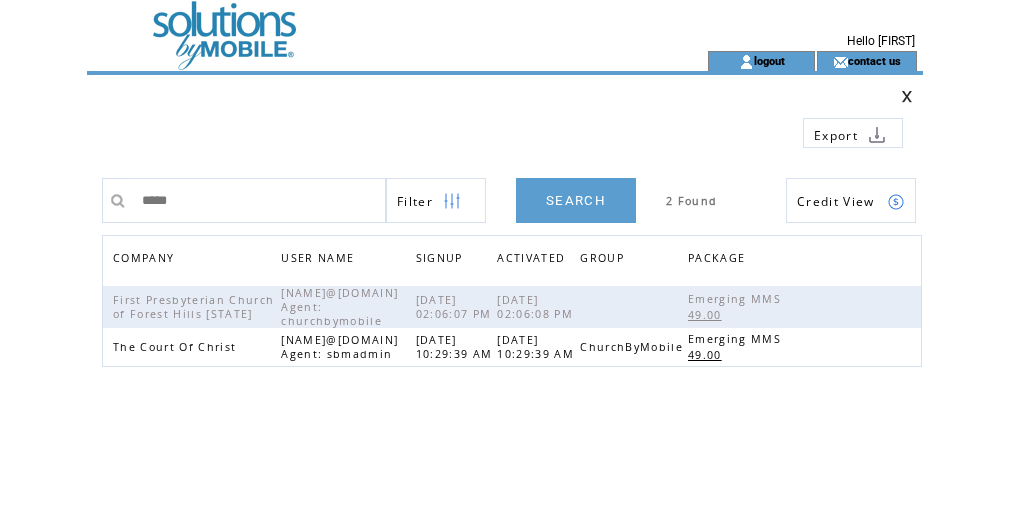 scroll, scrollTop: 0, scrollLeft: 0, axis: both 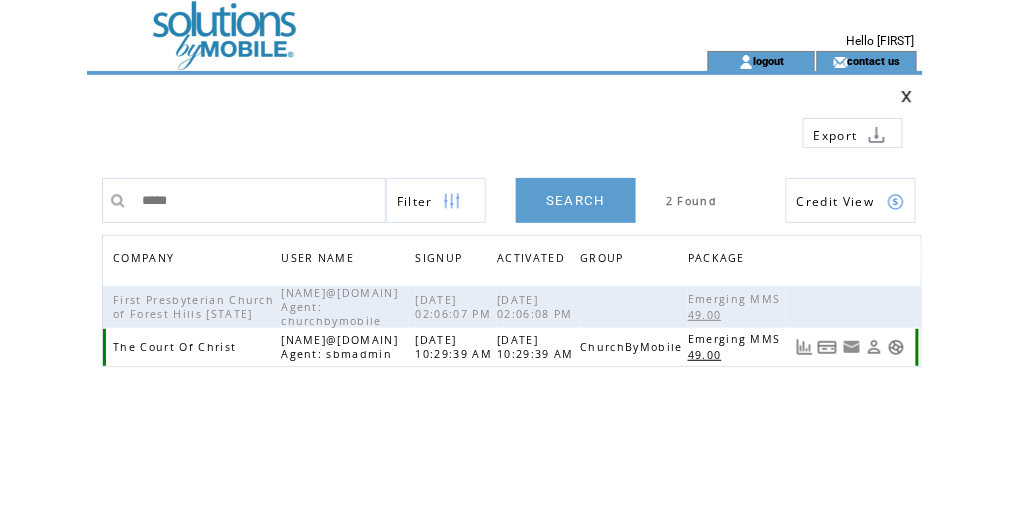 click at bounding box center (896, 347) 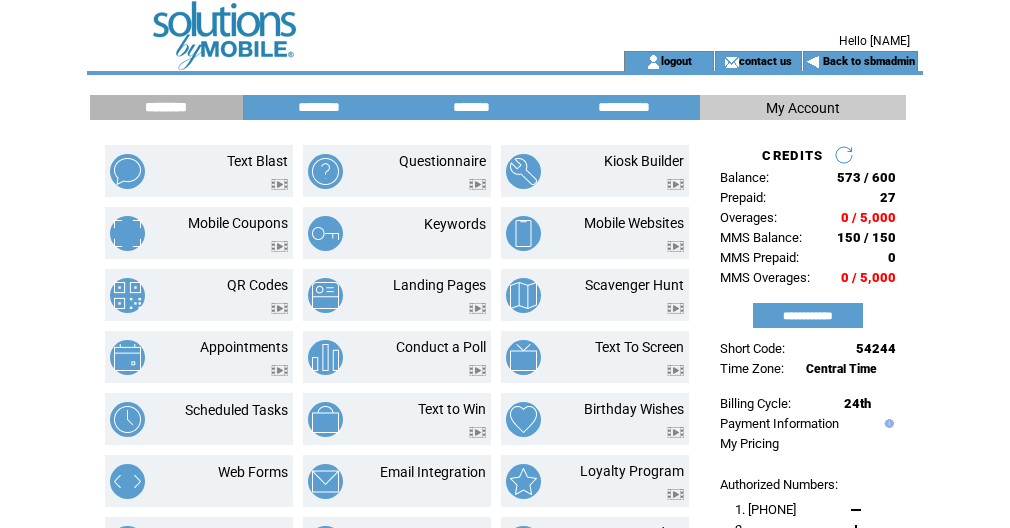 scroll, scrollTop: 0, scrollLeft: 0, axis: both 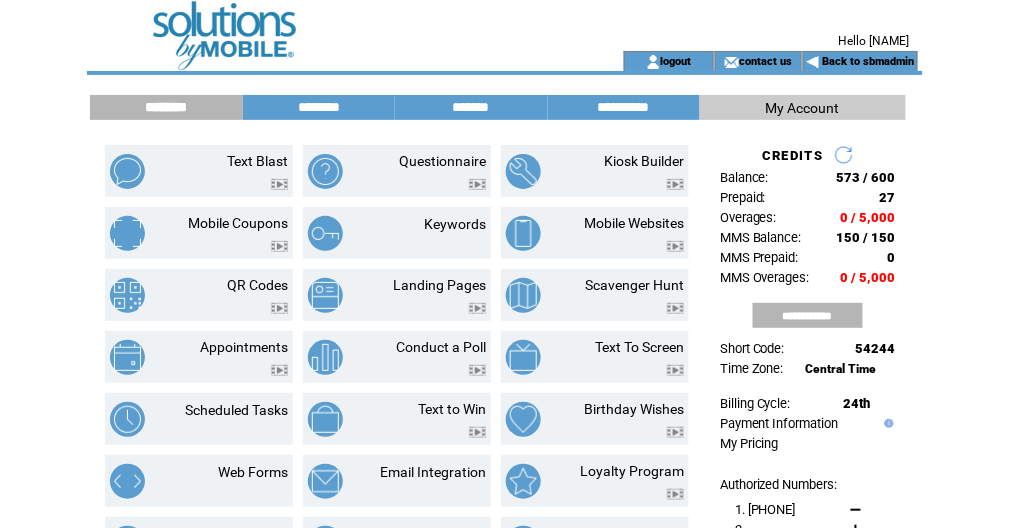 click on "**********" at bounding box center [808, 315] 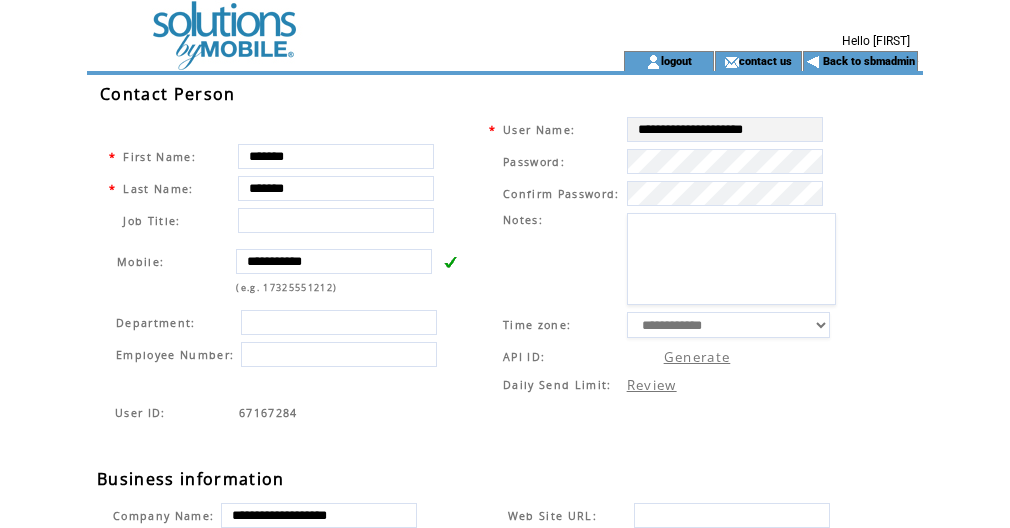 scroll, scrollTop: 0, scrollLeft: 0, axis: both 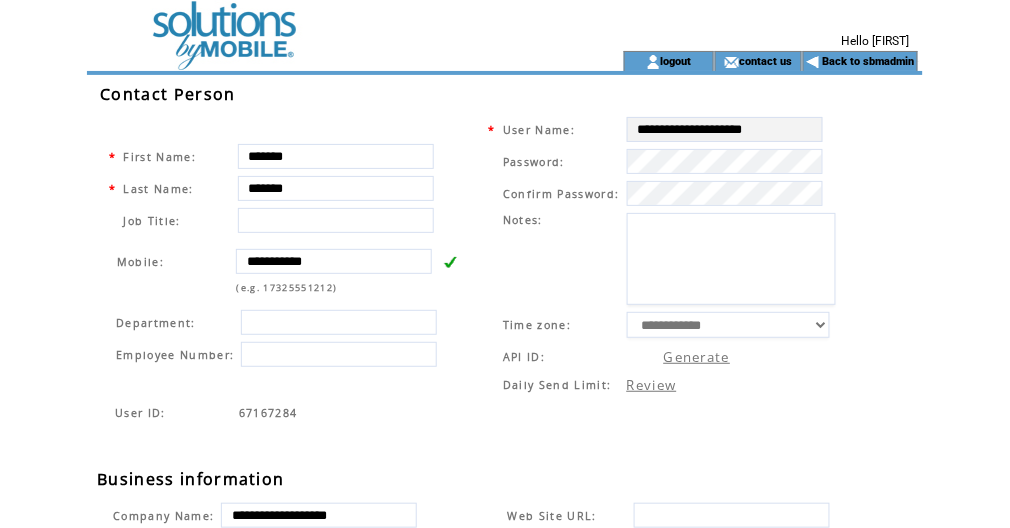 type on "********" 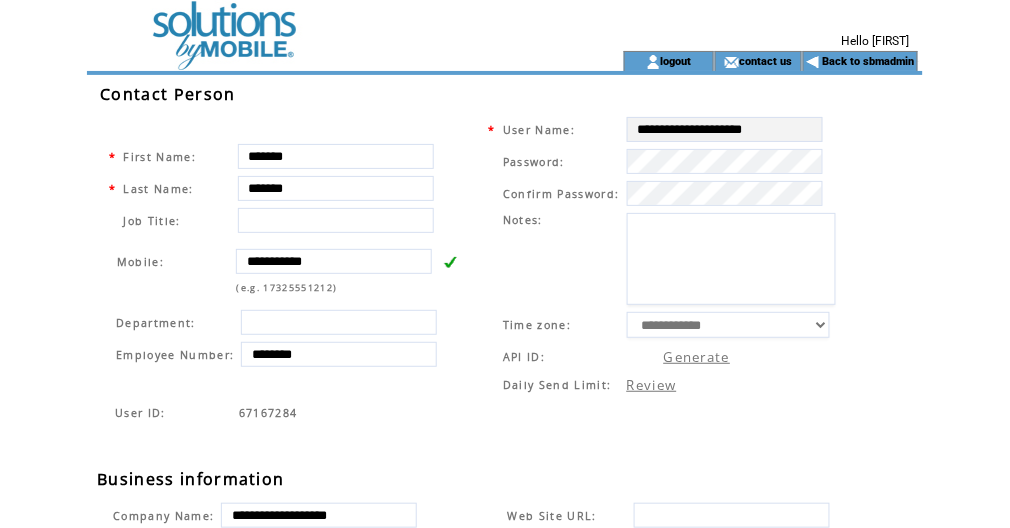 click at bounding box center [327, 61] 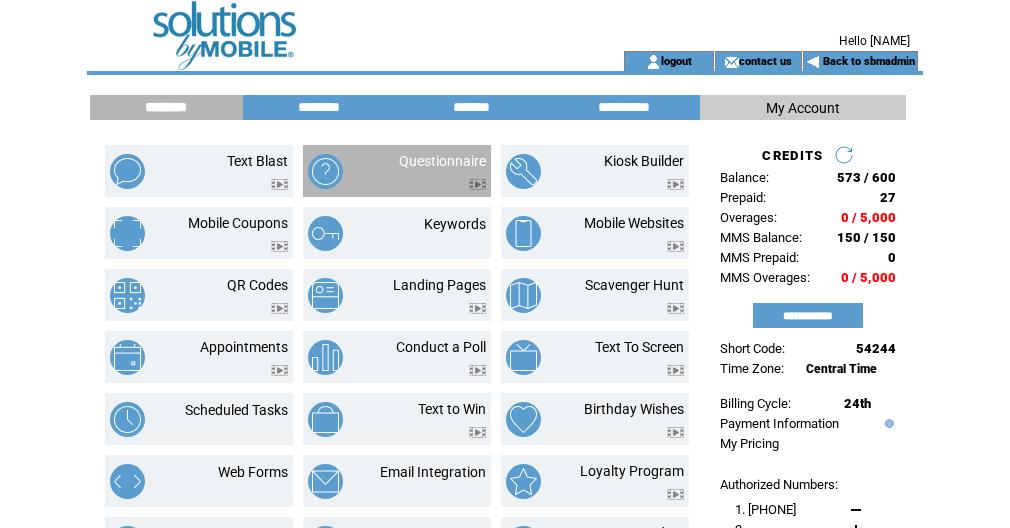 scroll, scrollTop: 0, scrollLeft: 0, axis: both 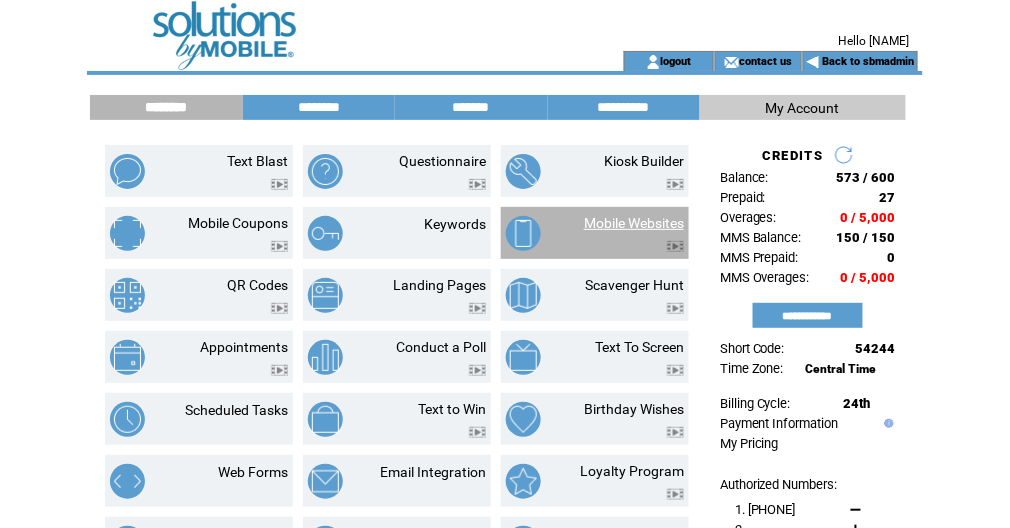 click on "Mobile Websites" at bounding box center [634, 223] 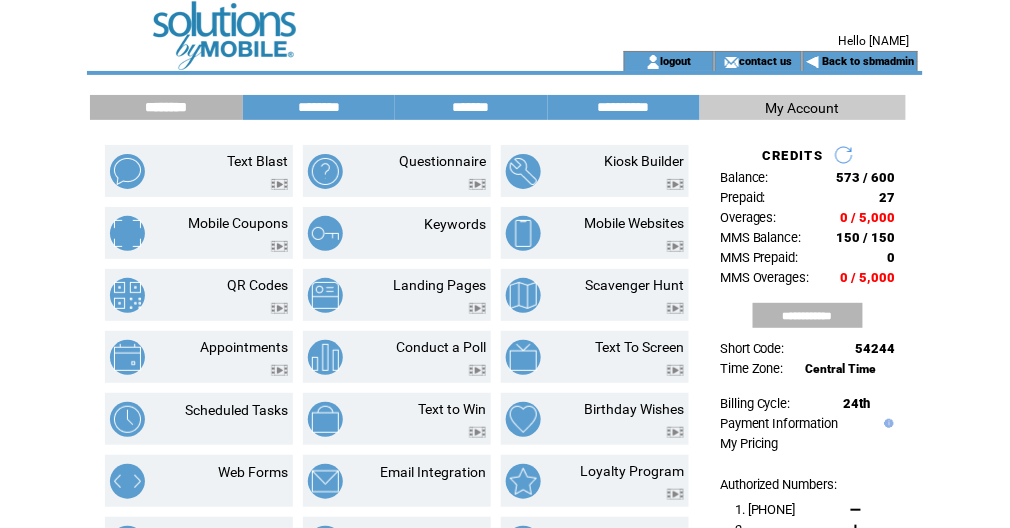 click on "**********" at bounding box center (808, 315) 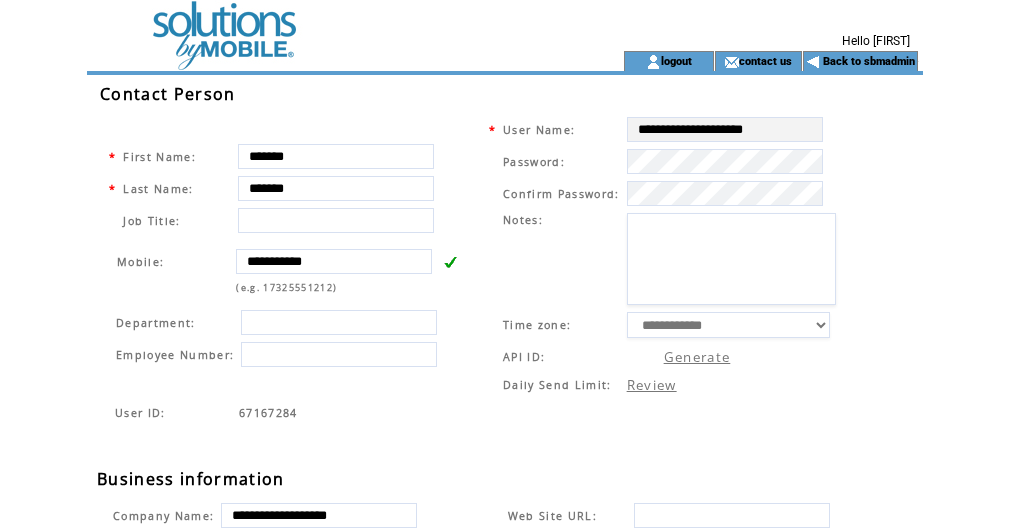 scroll, scrollTop: 0, scrollLeft: 0, axis: both 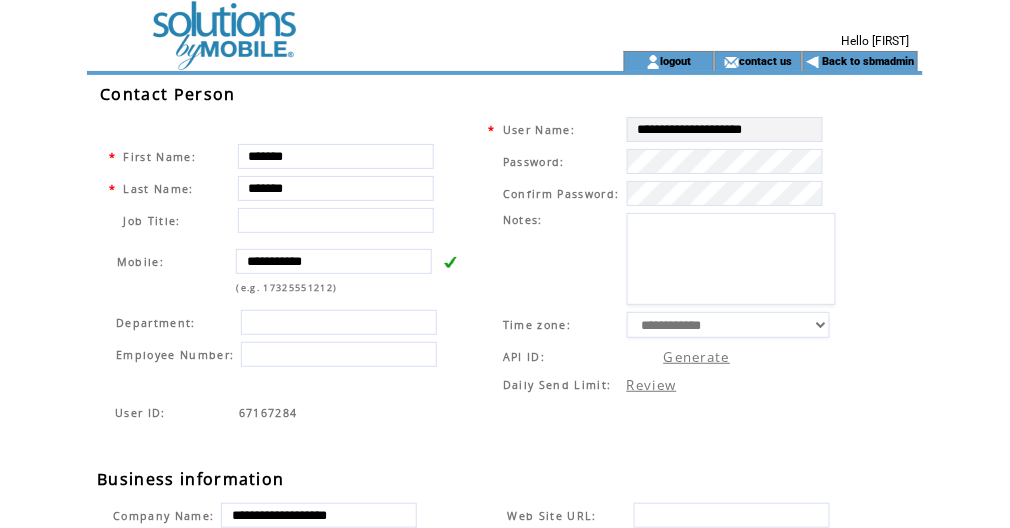 type on "********" 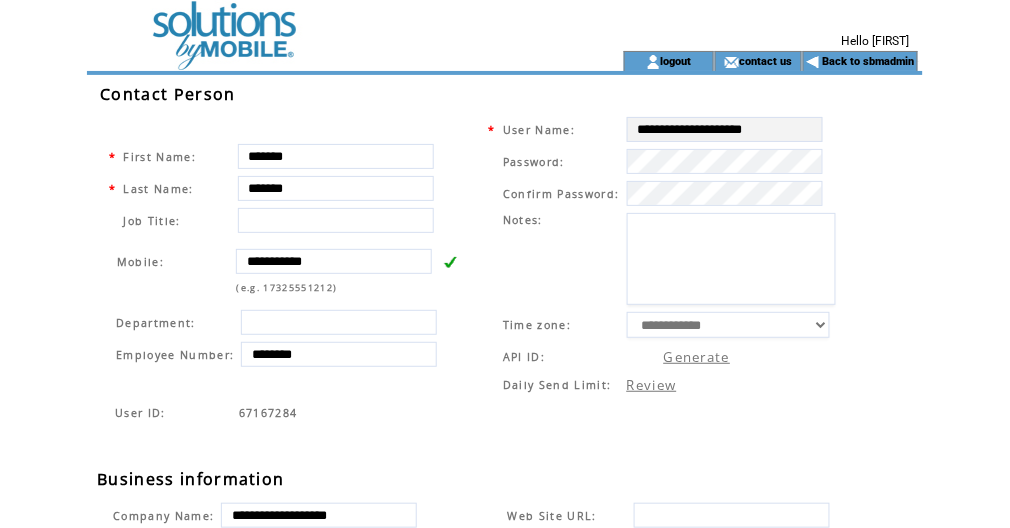 click at bounding box center (327, 25) 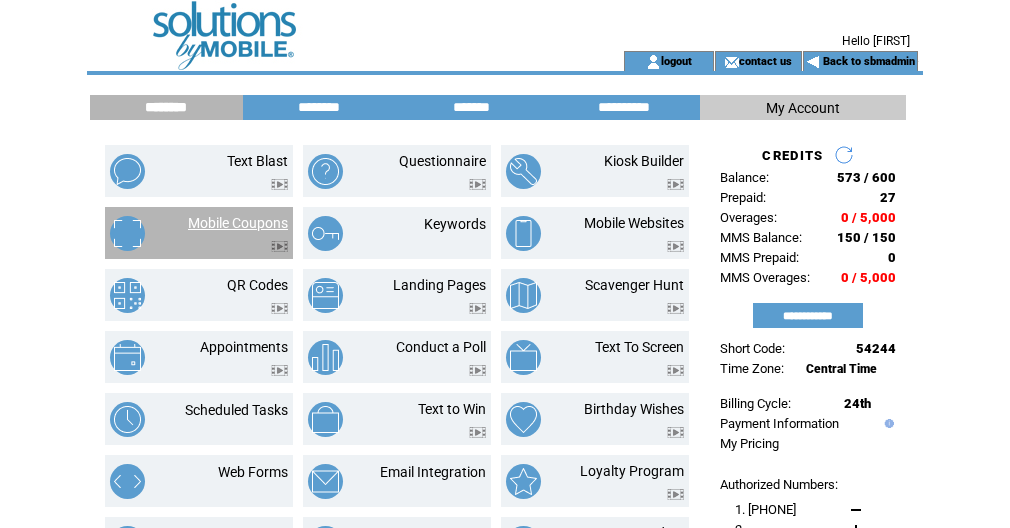 scroll, scrollTop: 0, scrollLeft: 0, axis: both 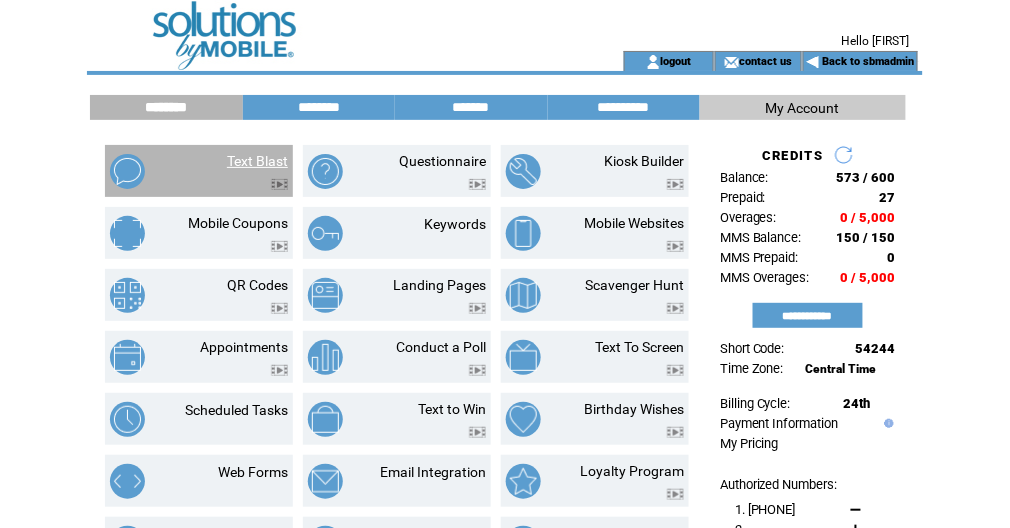 click on "Text Blast" at bounding box center (257, 161) 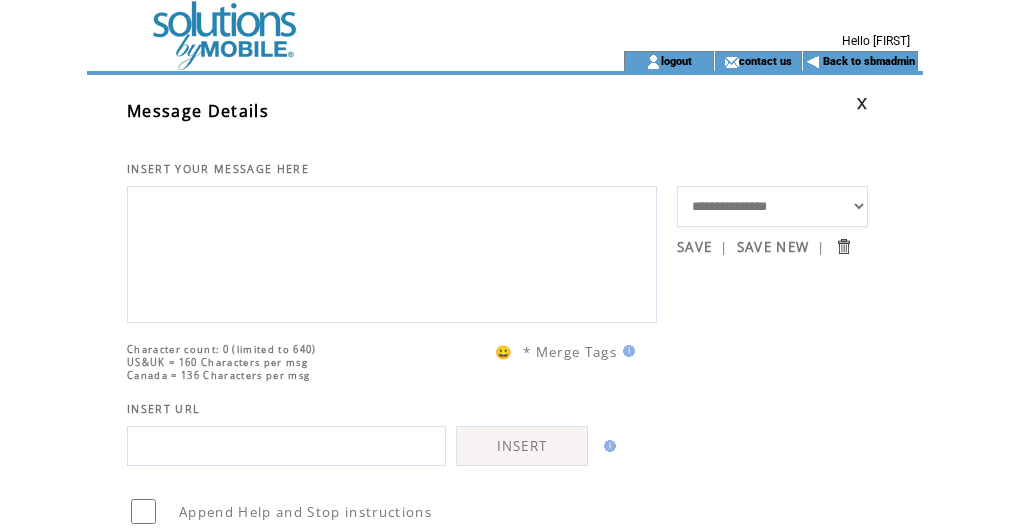 scroll, scrollTop: 0, scrollLeft: 0, axis: both 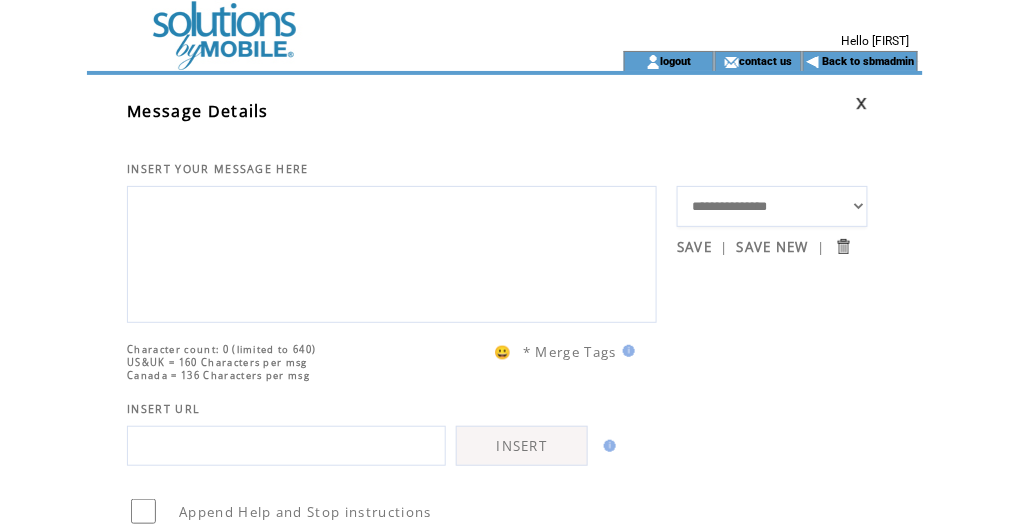 click at bounding box center (327, 61) 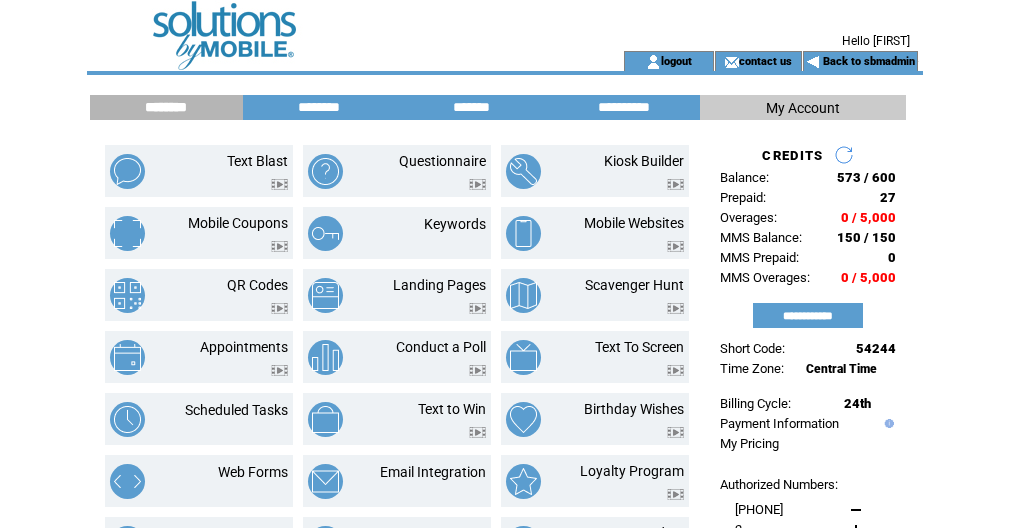 scroll, scrollTop: 0, scrollLeft: 0, axis: both 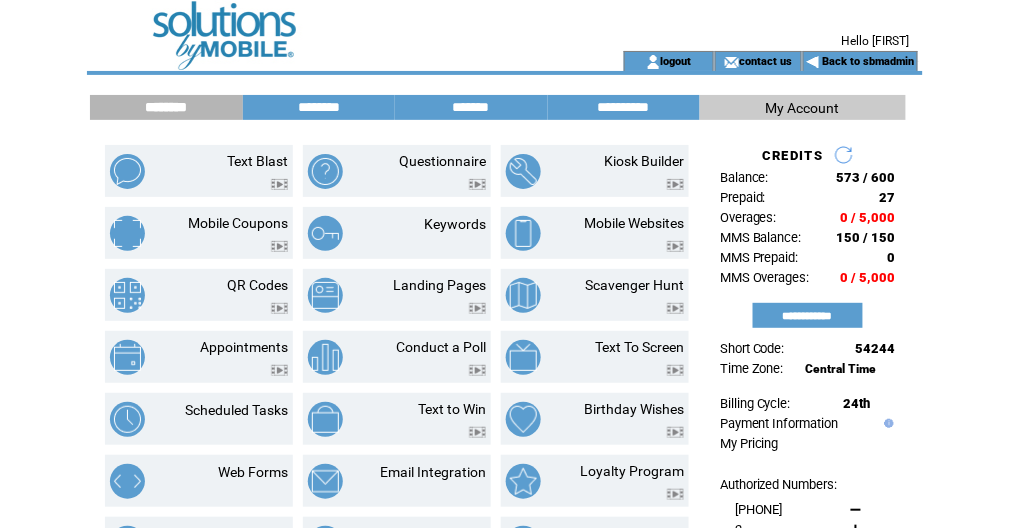 click on "********" at bounding box center (319, 107) 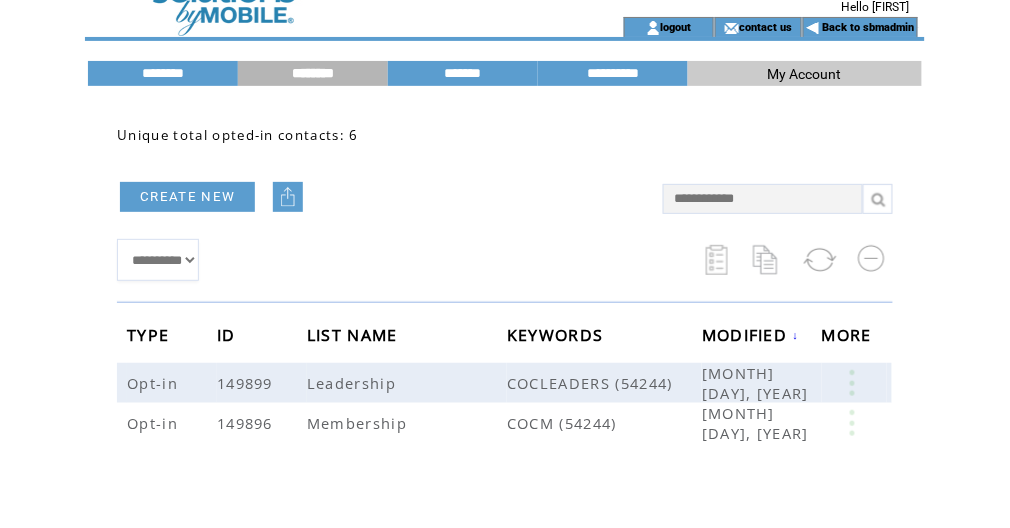 scroll, scrollTop: 53, scrollLeft: 0, axis: vertical 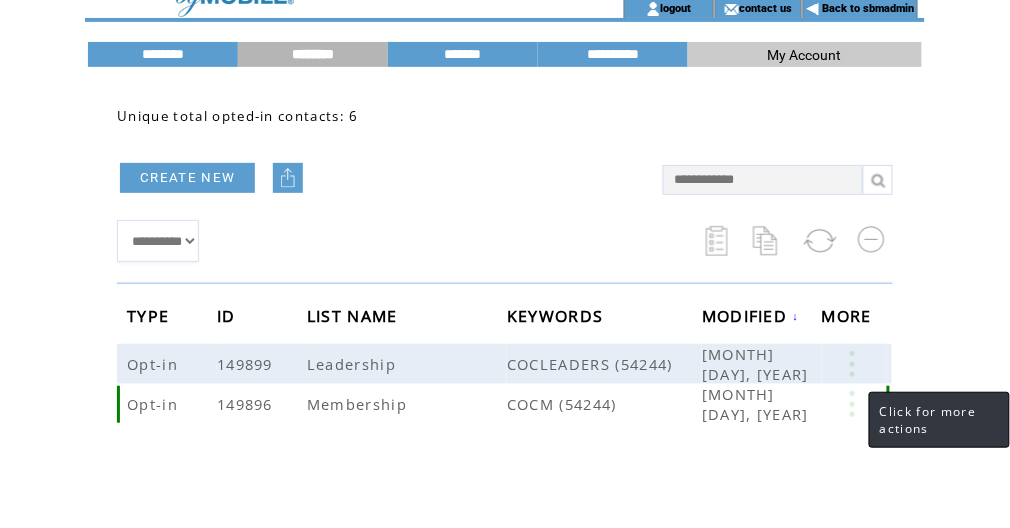 click at bounding box center (852, 404) 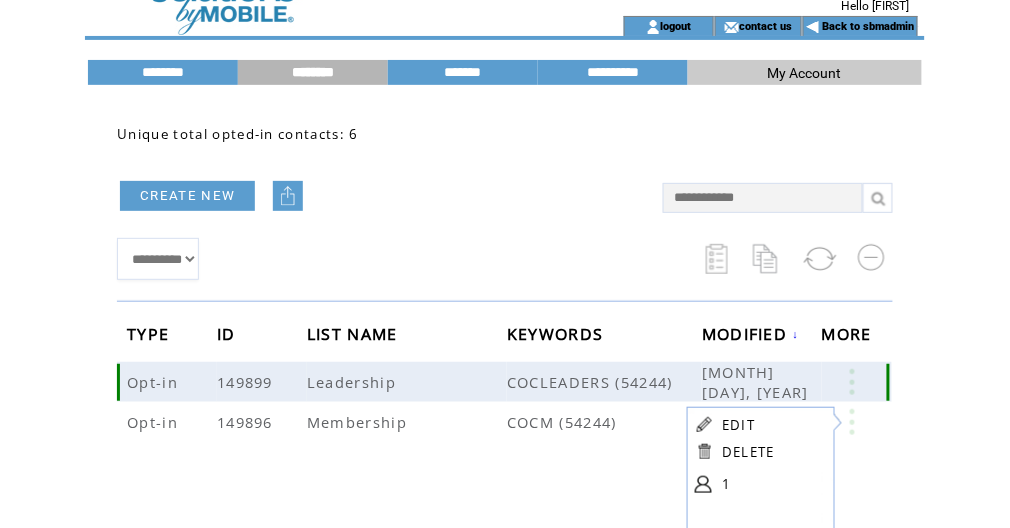 scroll, scrollTop: 53, scrollLeft: 0, axis: vertical 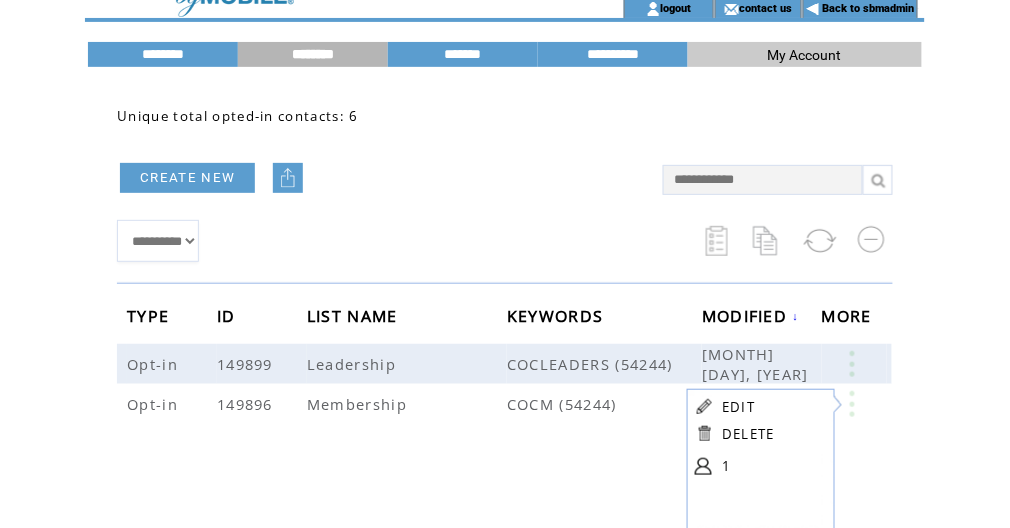 click on "EDIT" at bounding box center [738, 407] 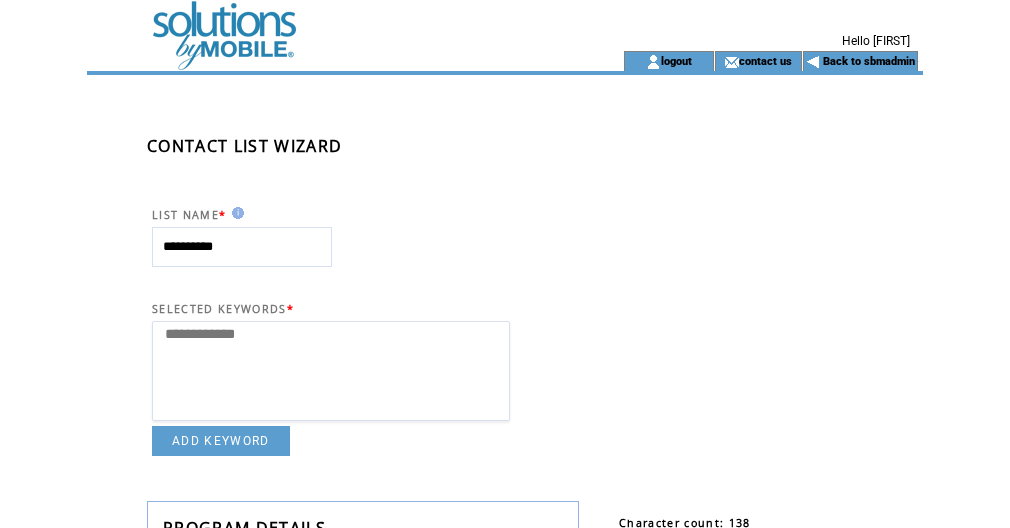 select 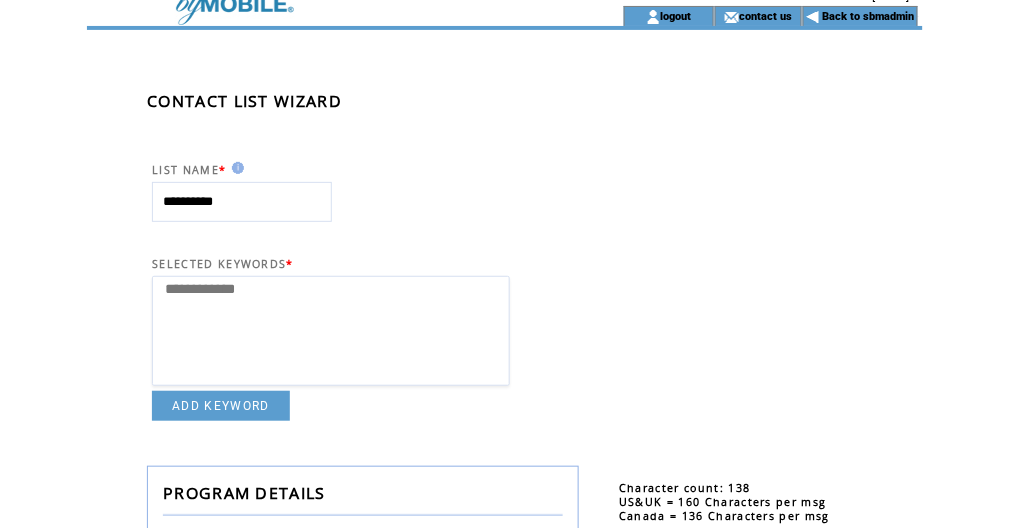 scroll, scrollTop: 0, scrollLeft: 0, axis: both 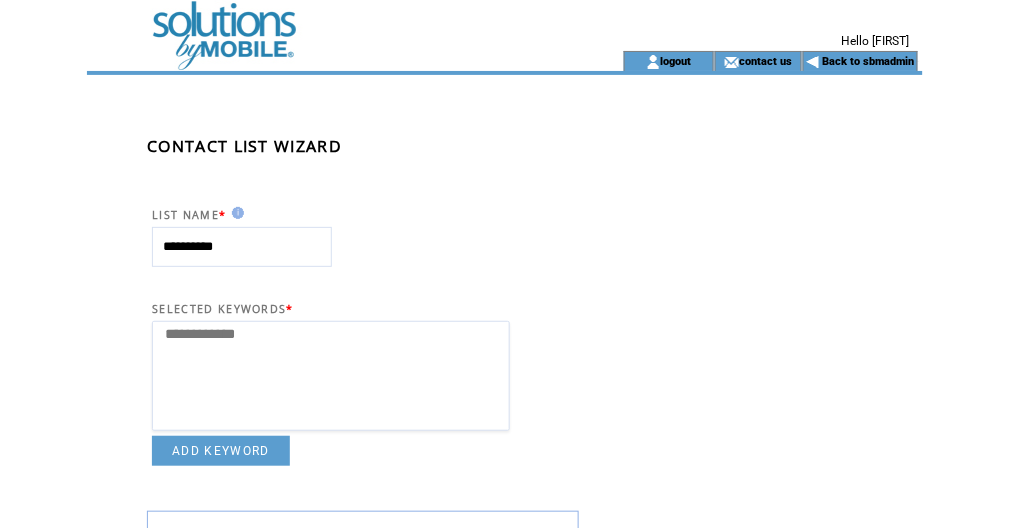 click at bounding box center (327, 61) 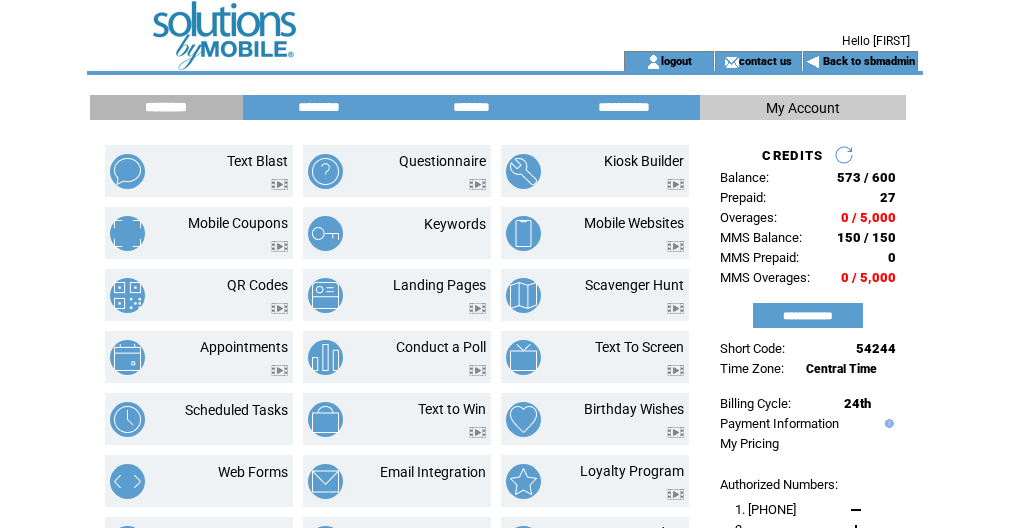 scroll, scrollTop: 0, scrollLeft: 0, axis: both 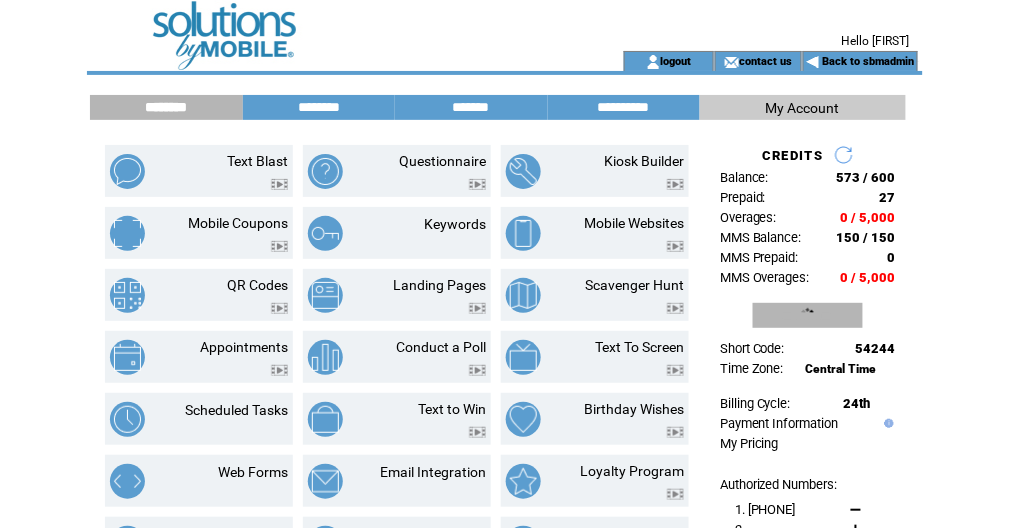 click on "**********" at bounding box center [808, 315] 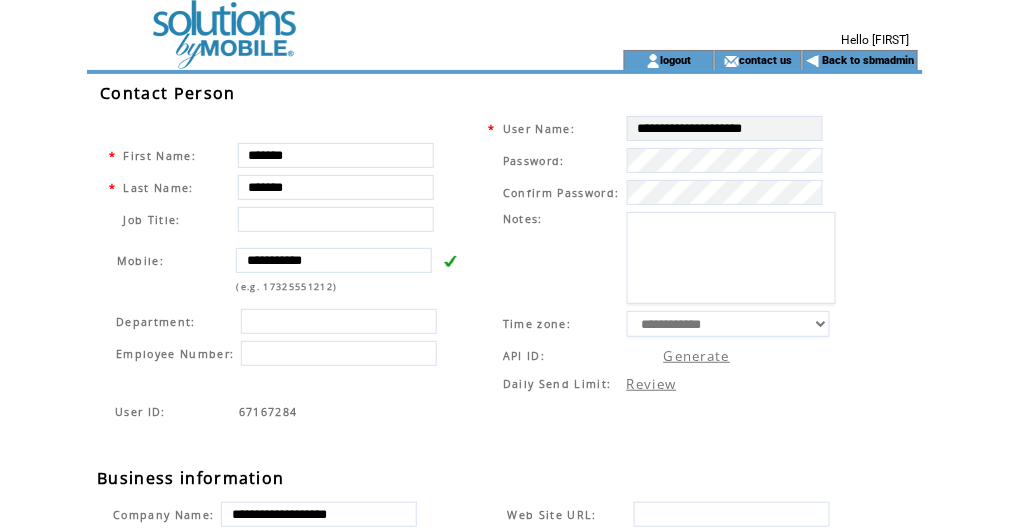 scroll, scrollTop: 0, scrollLeft: 0, axis: both 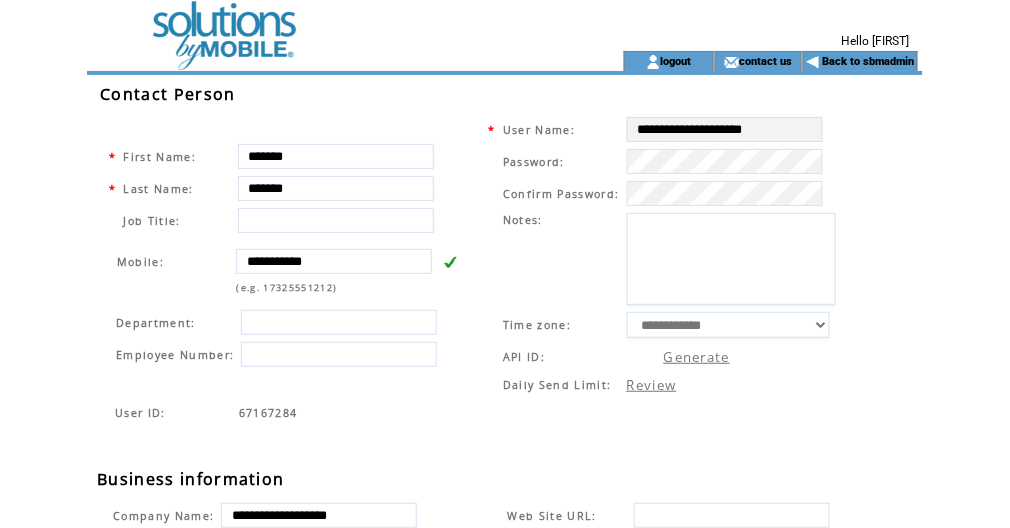 type on "********" 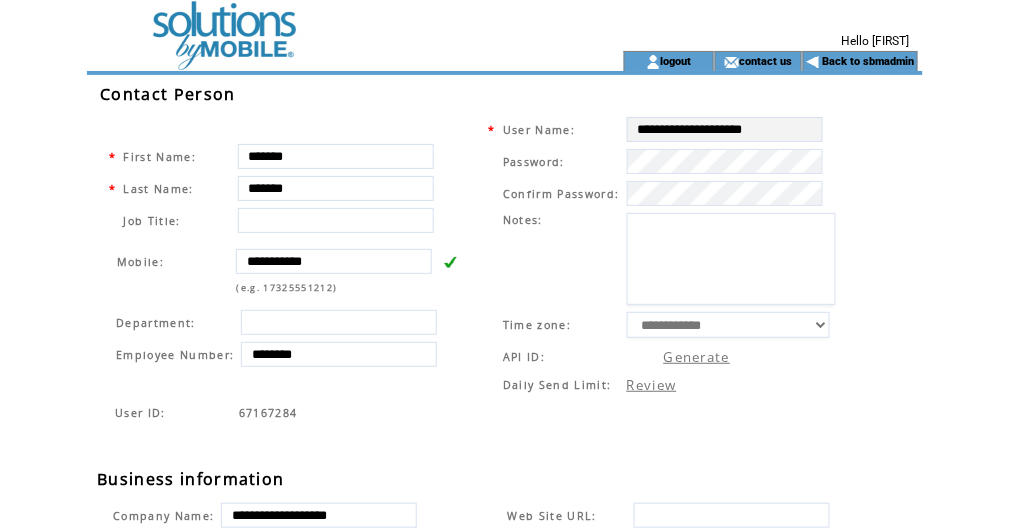 click at bounding box center [327, 25] 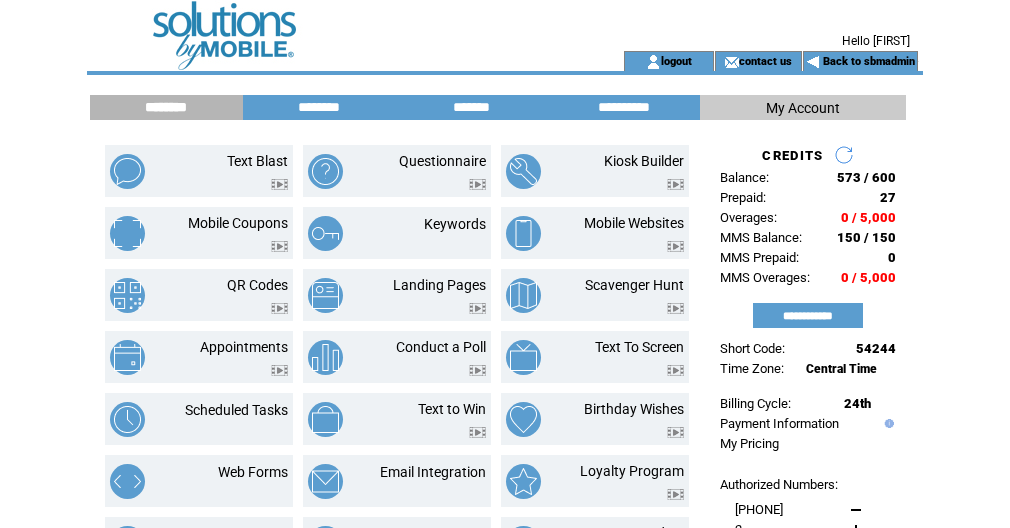 scroll, scrollTop: 0, scrollLeft: 0, axis: both 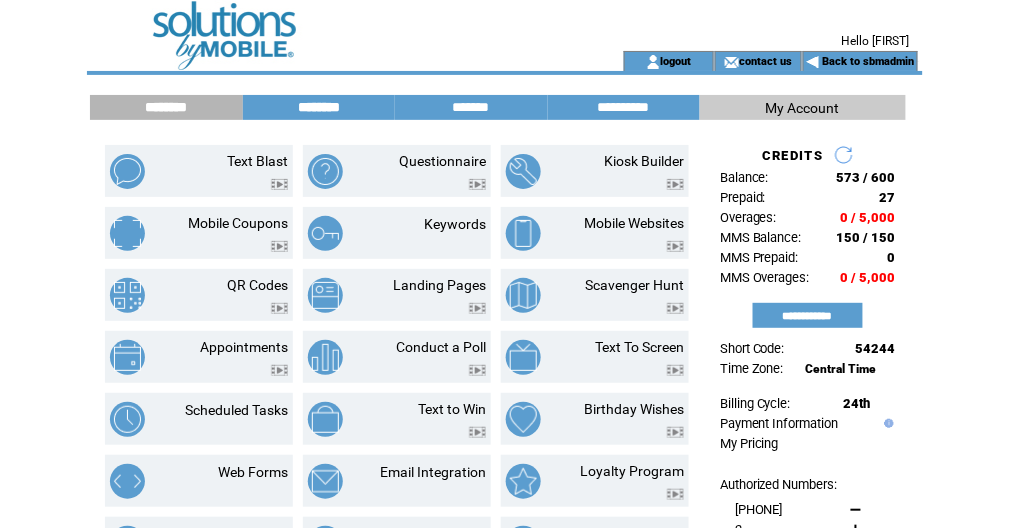 click on "********" at bounding box center [319, 107] 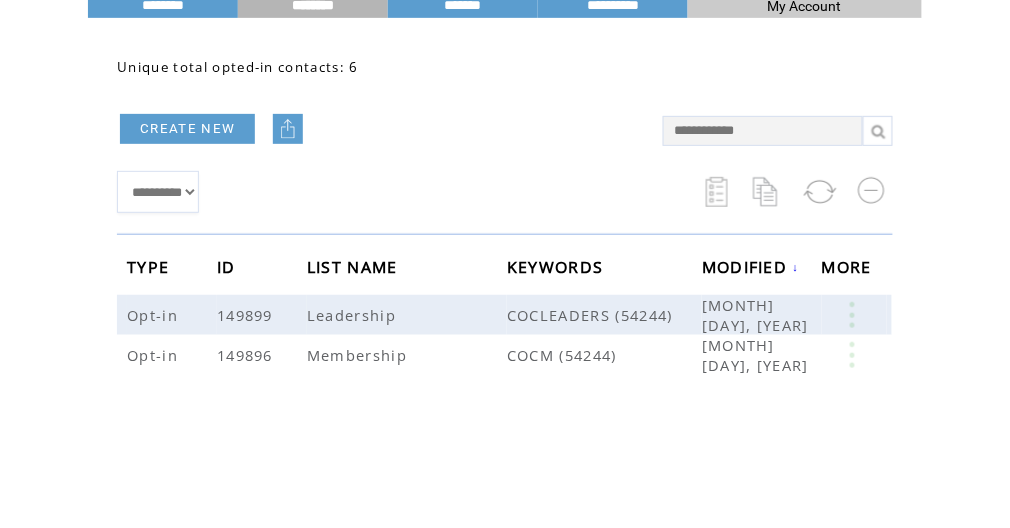 scroll, scrollTop: 106, scrollLeft: 0, axis: vertical 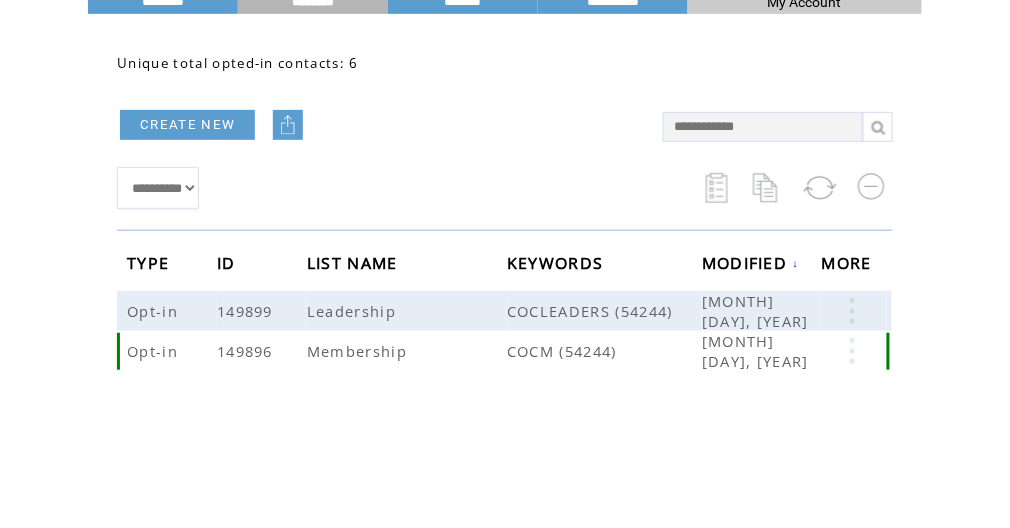 click at bounding box center (852, 351) 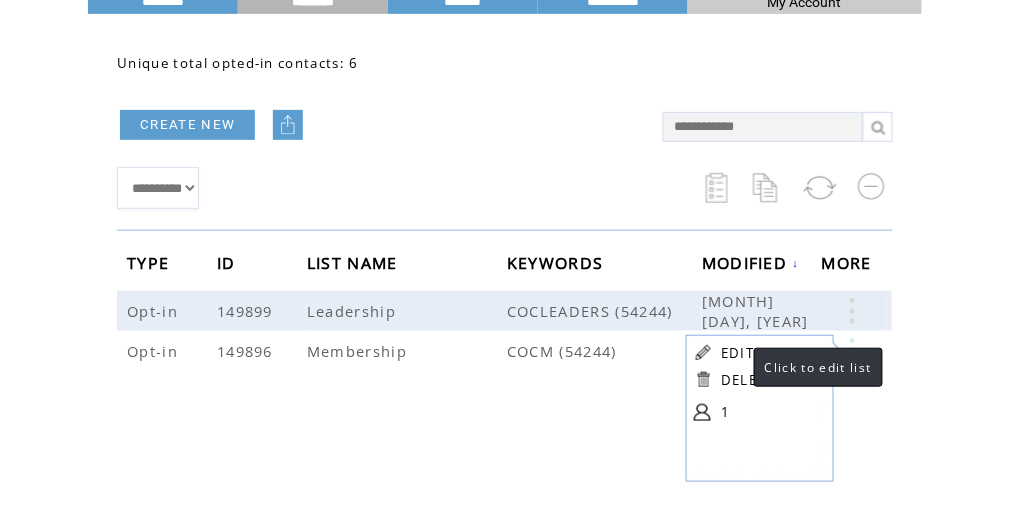 click on "EDIT" at bounding box center [737, 353] 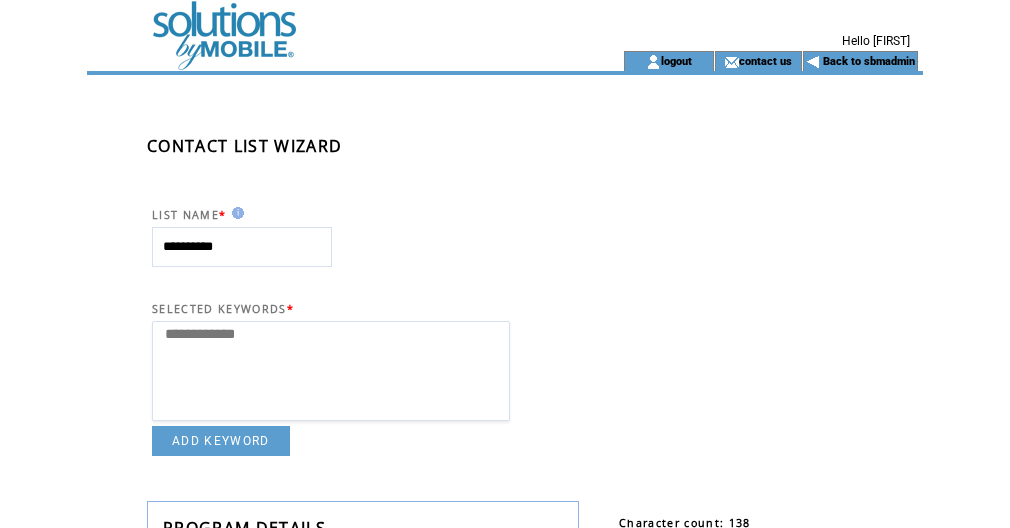 select 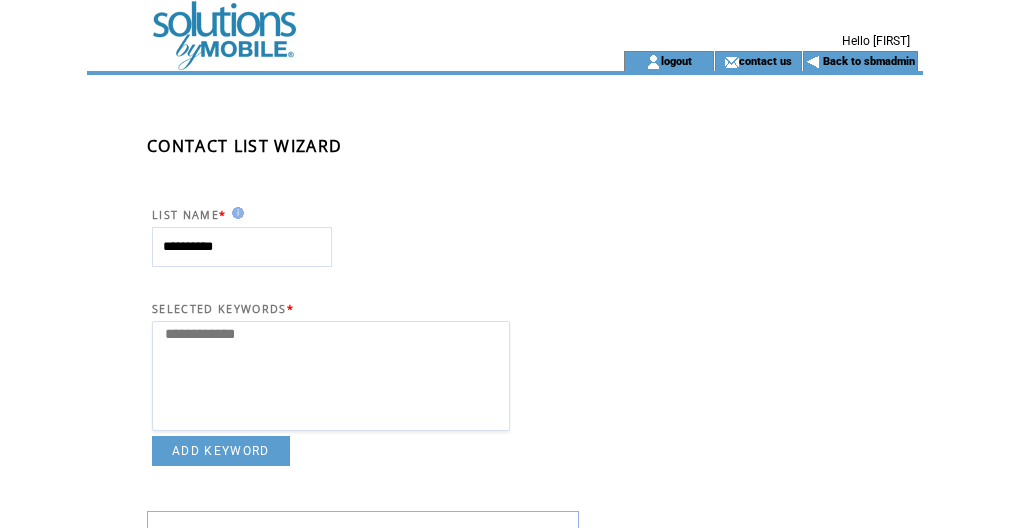 scroll, scrollTop: 0, scrollLeft: 0, axis: both 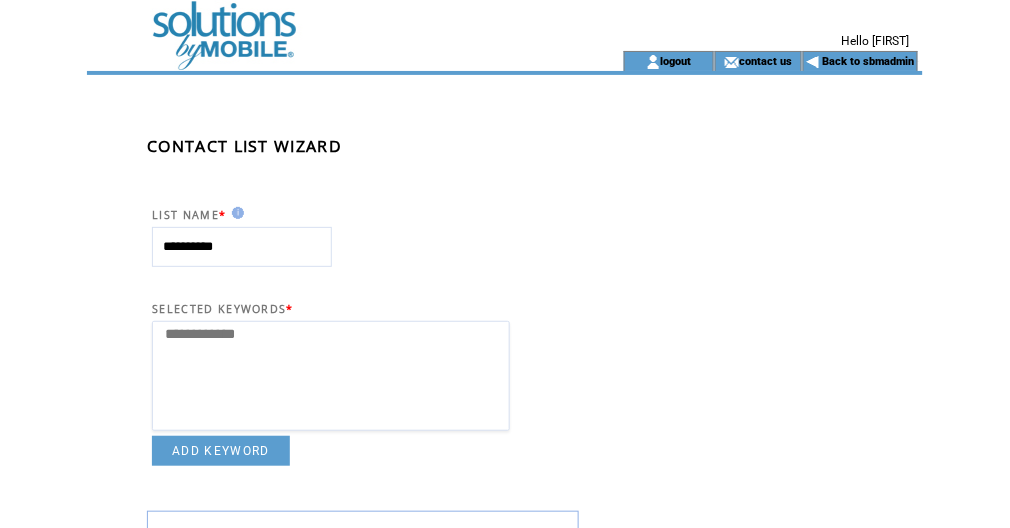 click at bounding box center (327, 25) 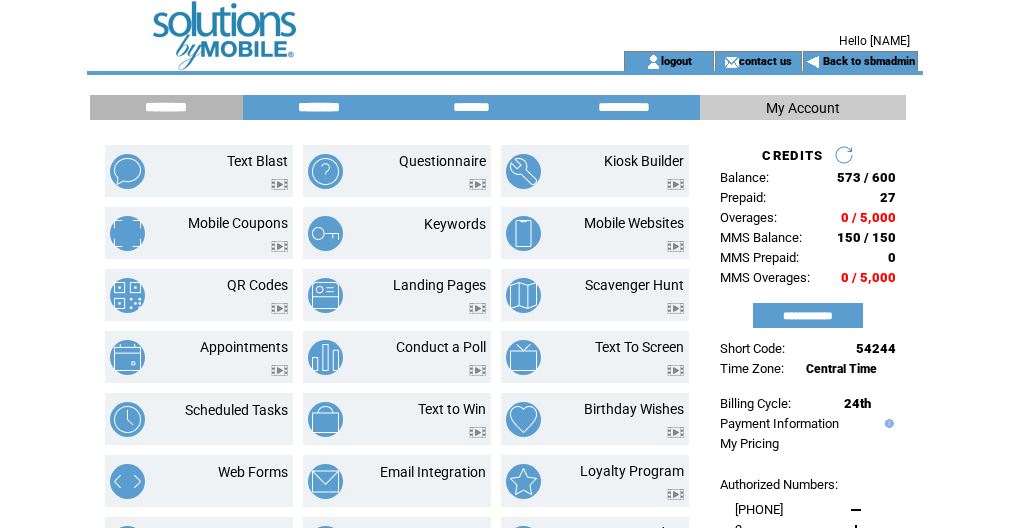 scroll, scrollTop: 0, scrollLeft: 0, axis: both 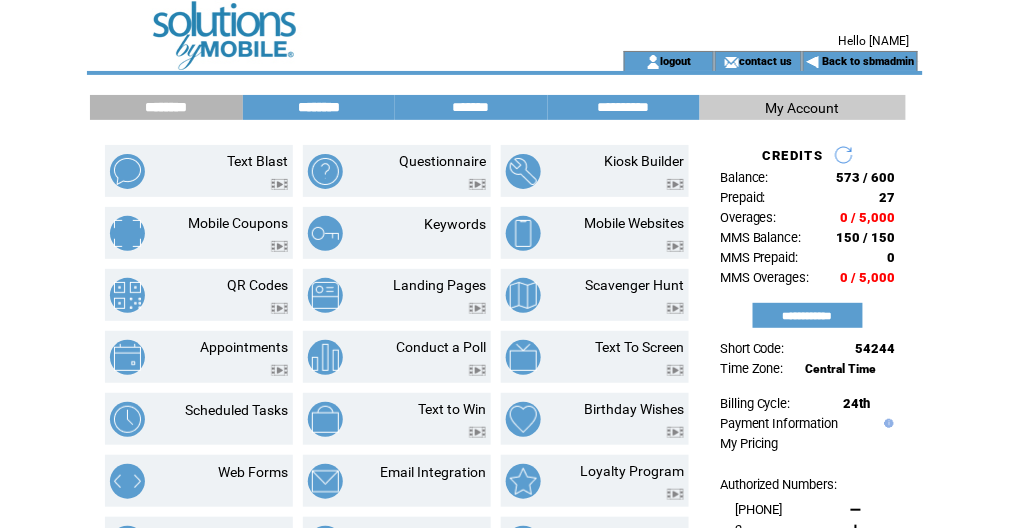 click on "********" at bounding box center (319, 107) 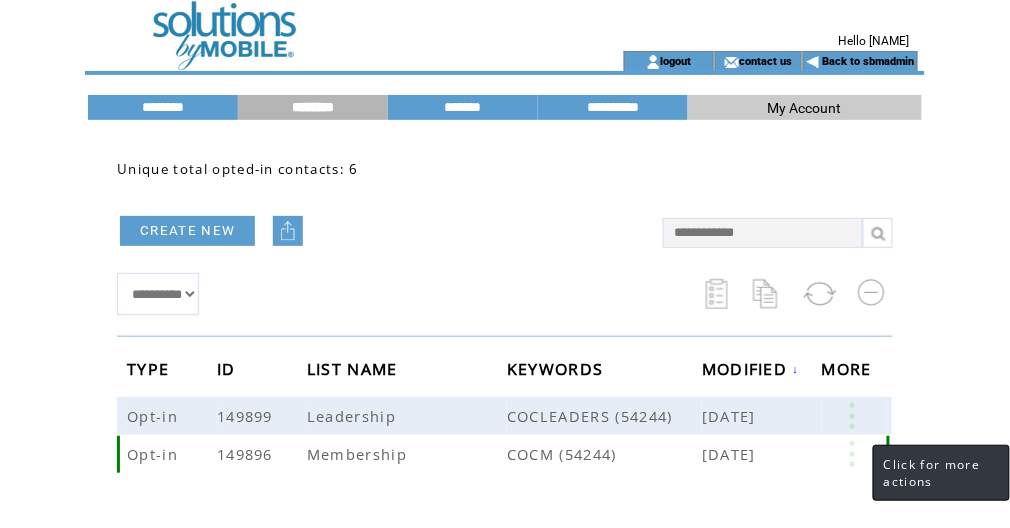 click at bounding box center [852, 454] 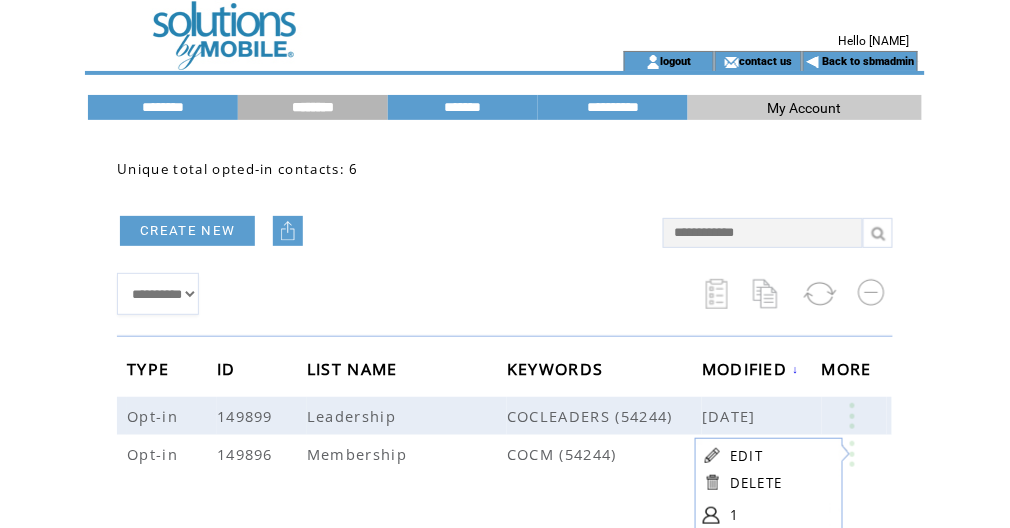 click on "EDIT" at bounding box center [746, 456] 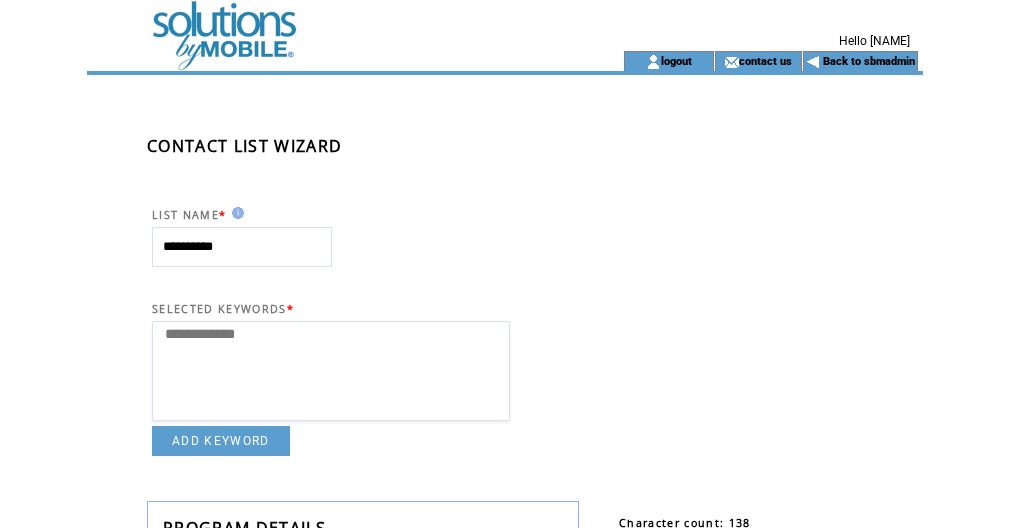 select 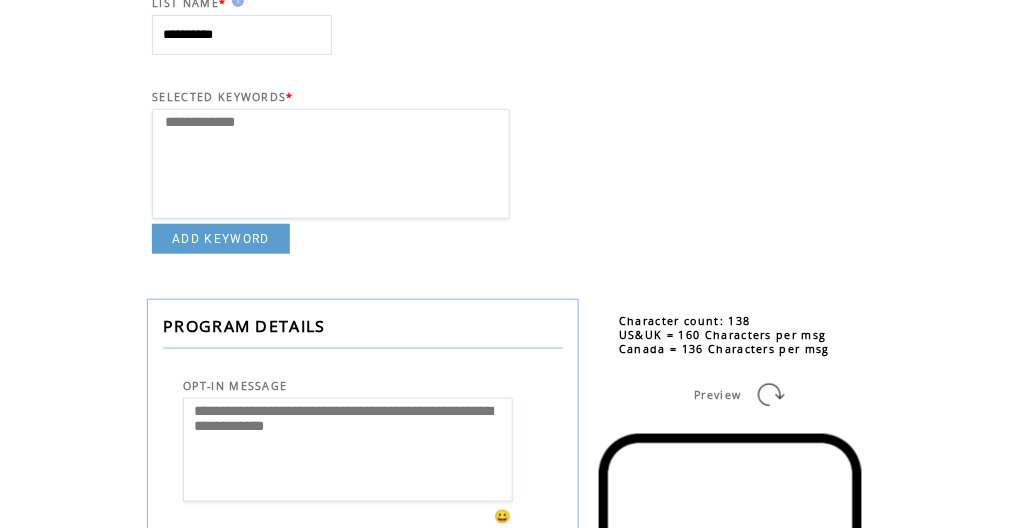 scroll, scrollTop: 213, scrollLeft: 0, axis: vertical 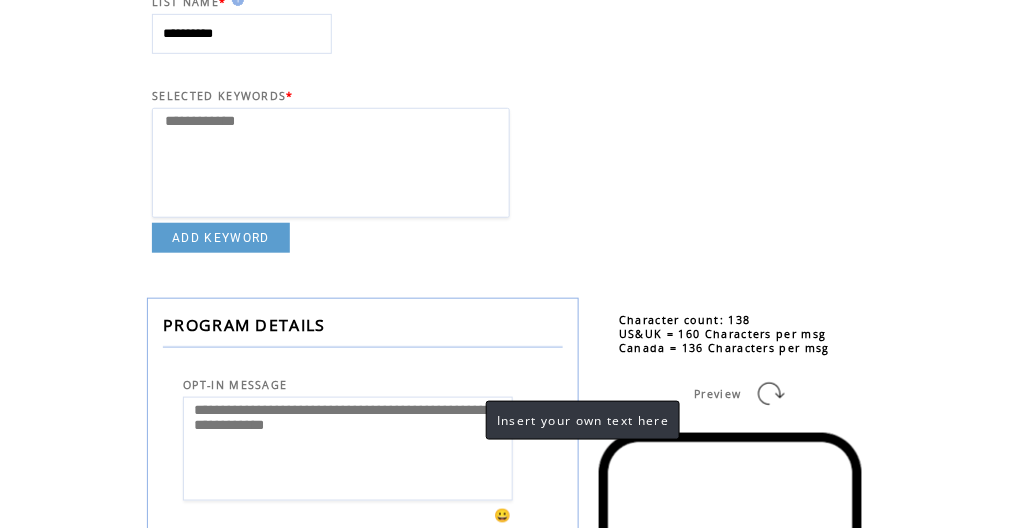 drag, startPoint x: 462, startPoint y: 434, endPoint x: 257, endPoint y: 432, distance: 205.00975 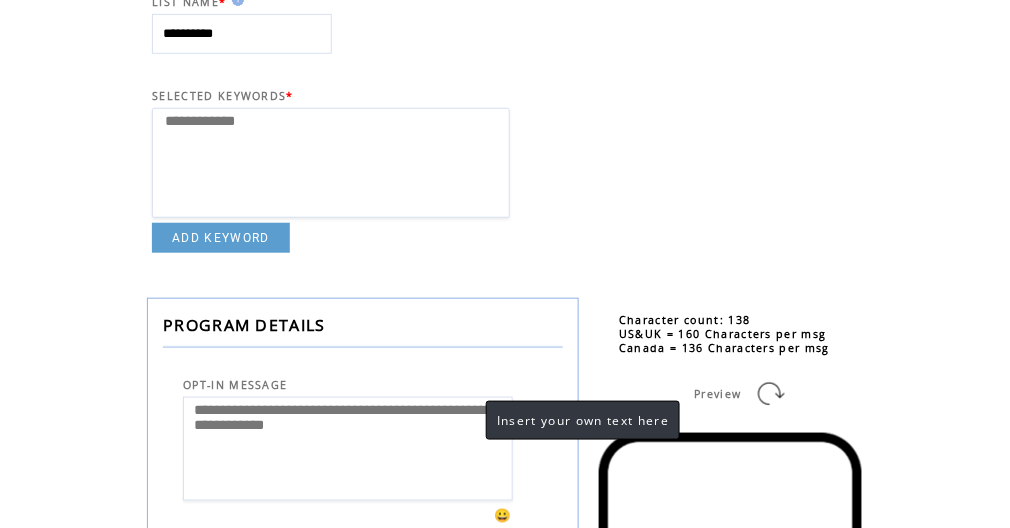 click on "**********" at bounding box center [348, 449] 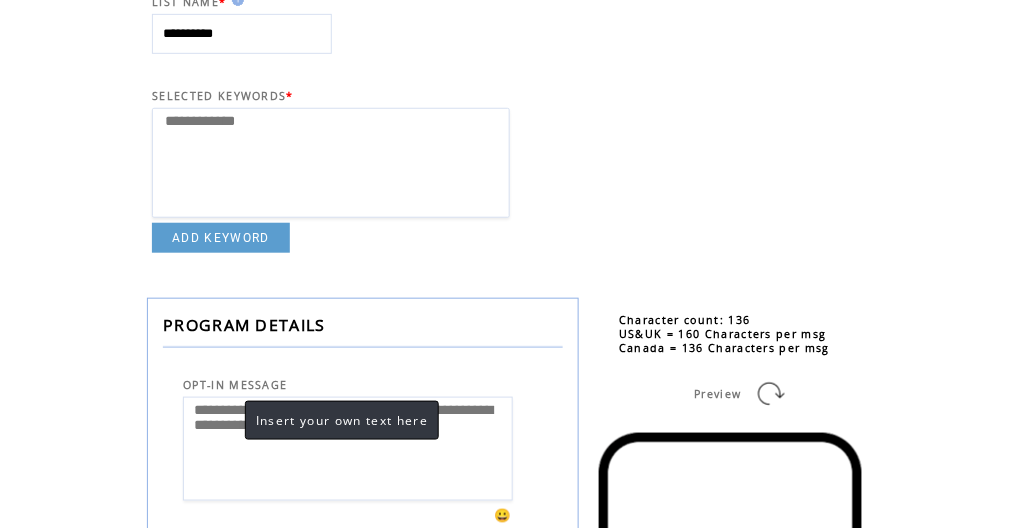paste on "**********" 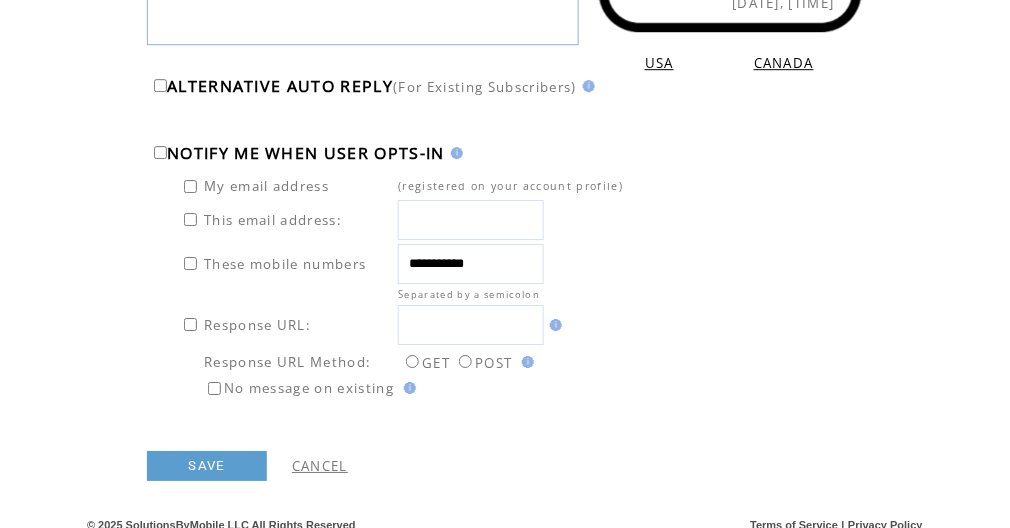 scroll, scrollTop: 1173, scrollLeft: 0, axis: vertical 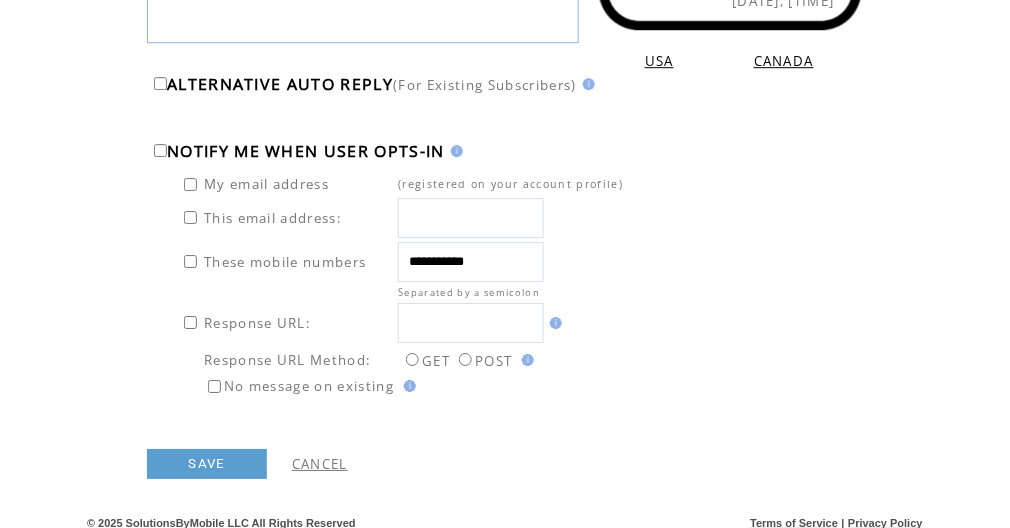 type on "**********" 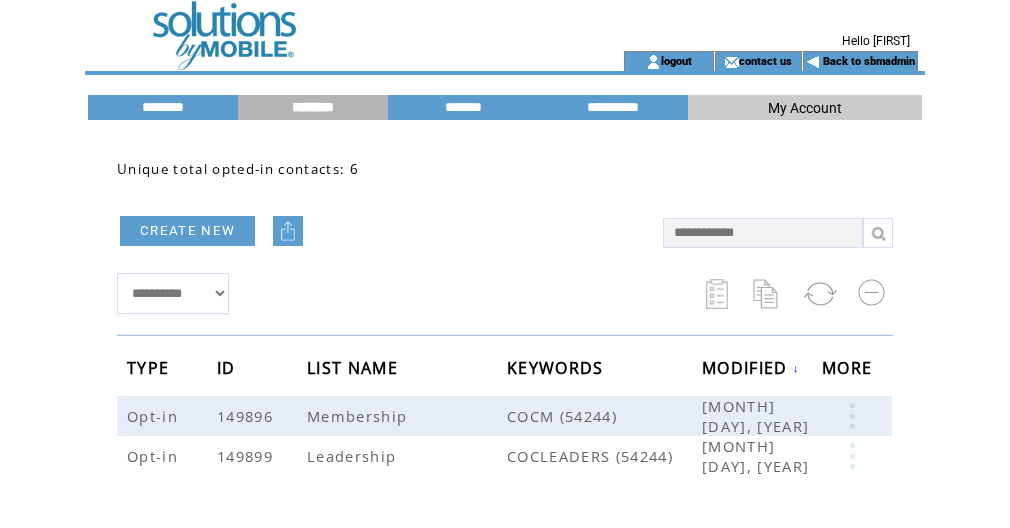 scroll, scrollTop: 0, scrollLeft: 0, axis: both 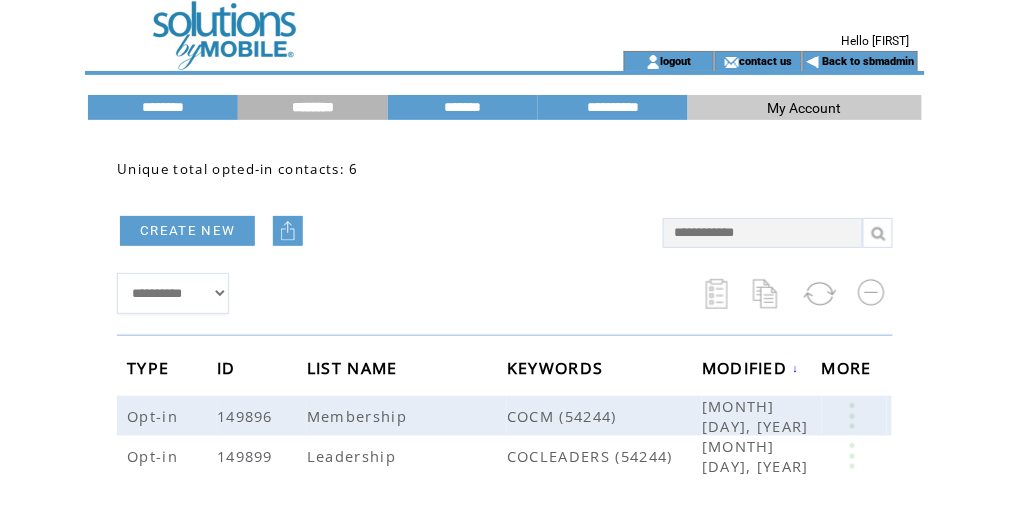 click at bounding box center (327, 61) 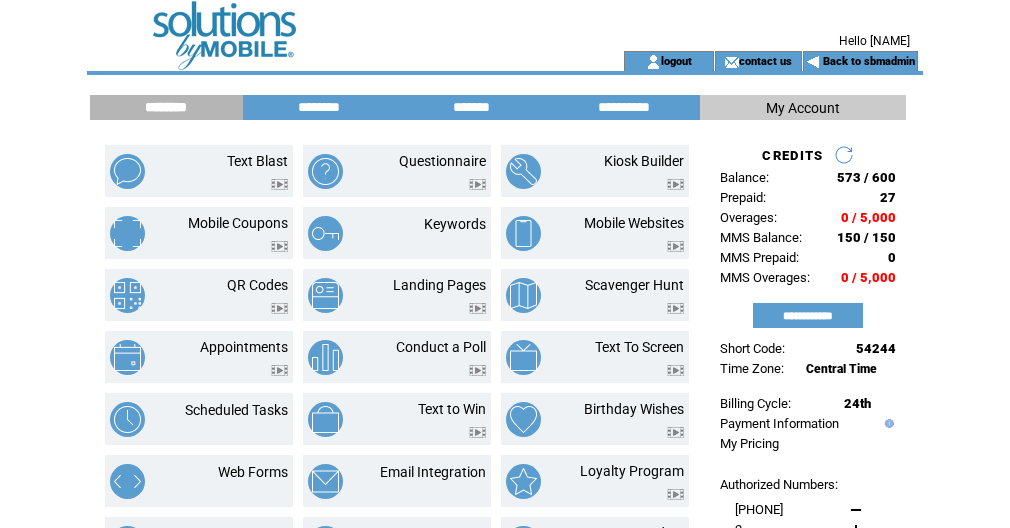 scroll, scrollTop: 0, scrollLeft: 0, axis: both 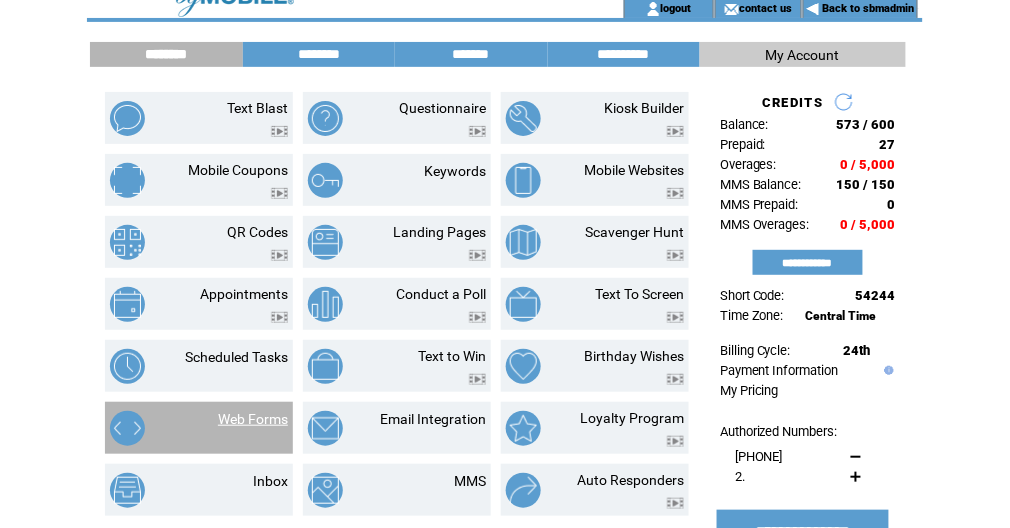 click on "Web Forms" at bounding box center [253, 419] 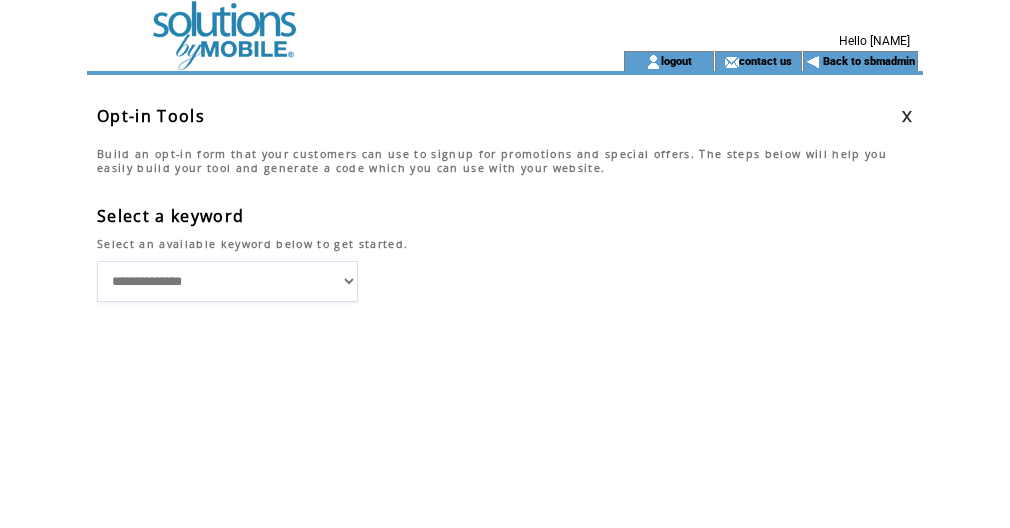 scroll, scrollTop: 0, scrollLeft: 0, axis: both 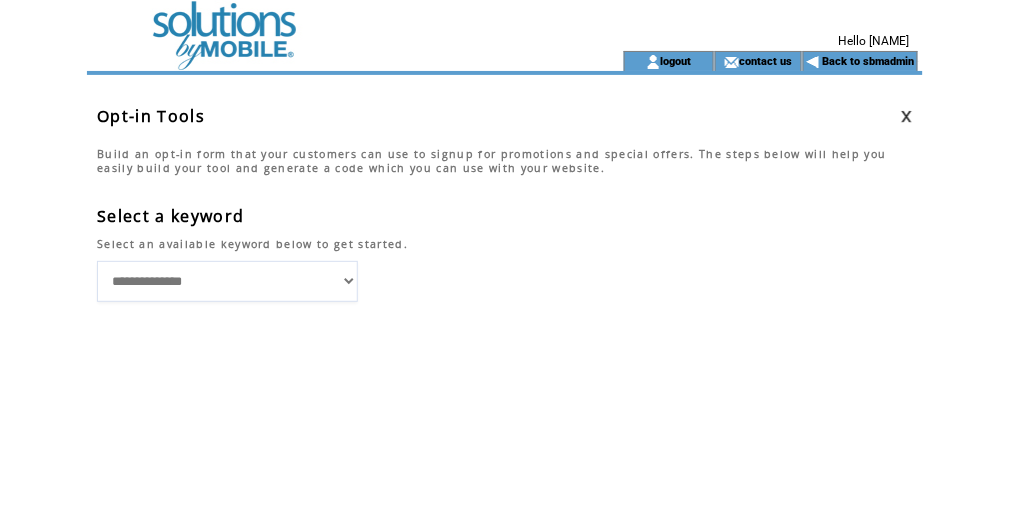 click on "**********" at bounding box center [227, 281] 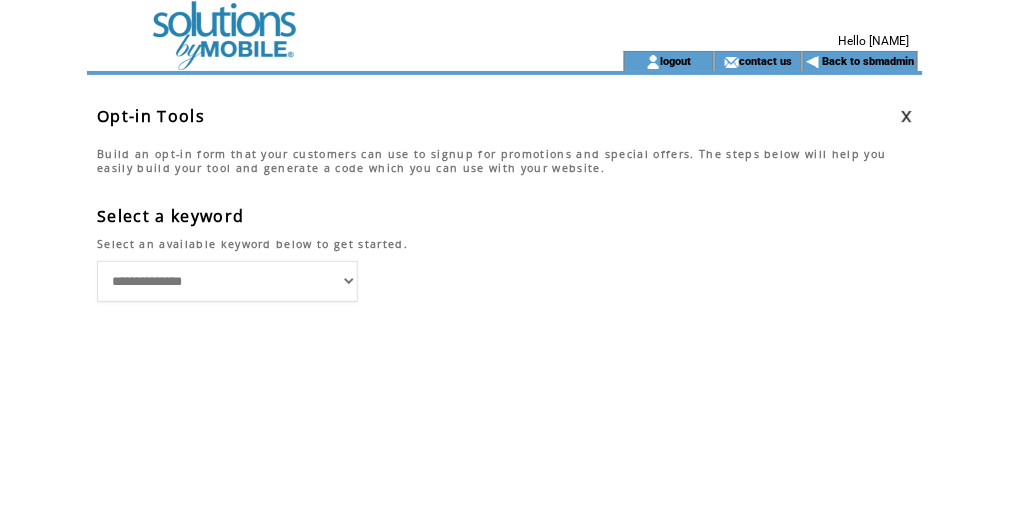 select on "**********" 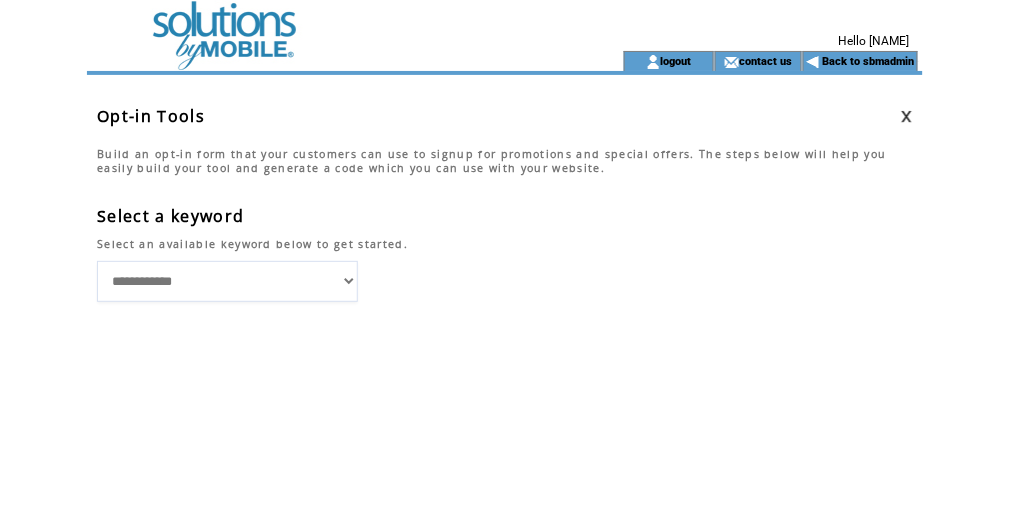 click on "**********" at bounding box center (227, 281) 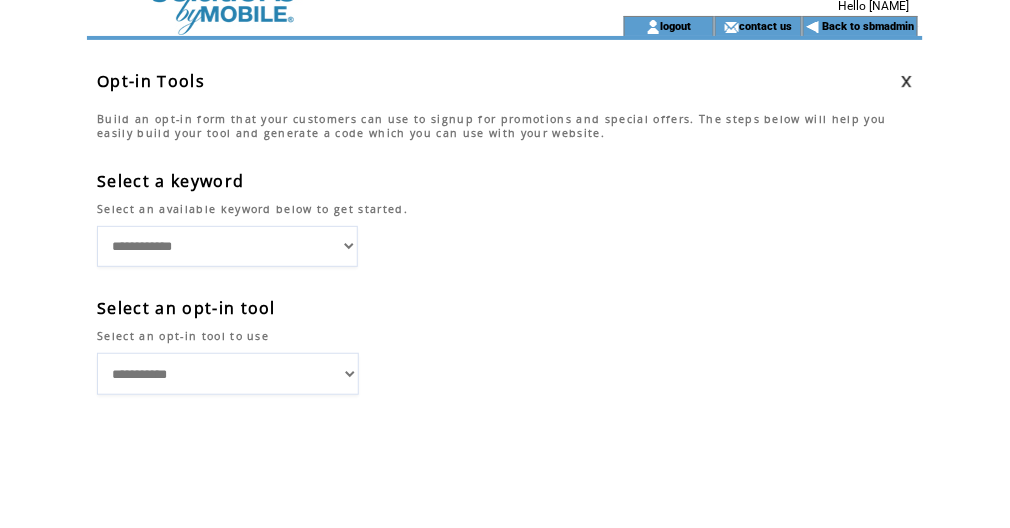 scroll, scrollTop: 77, scrollLeft: 0, axis: vertical 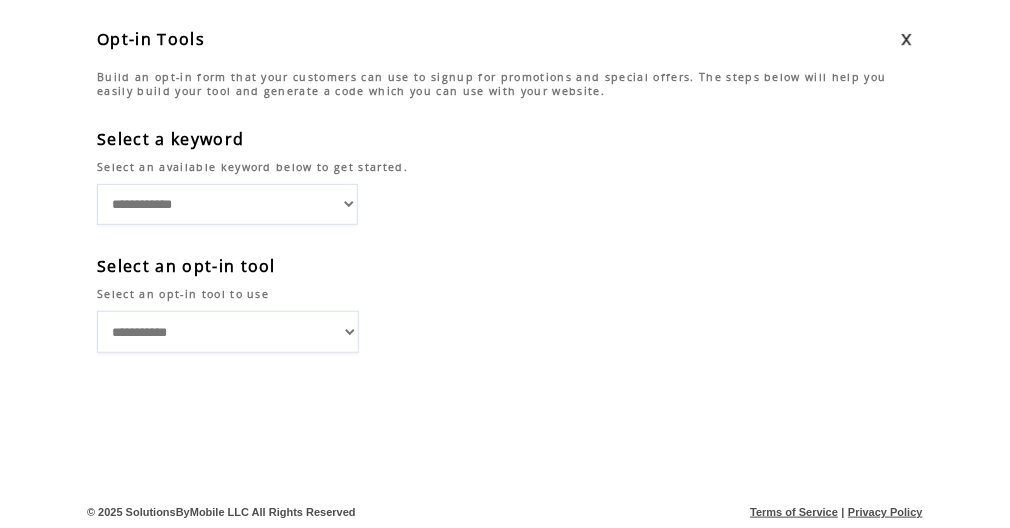click on "**********" at bounding box center [228, 332] 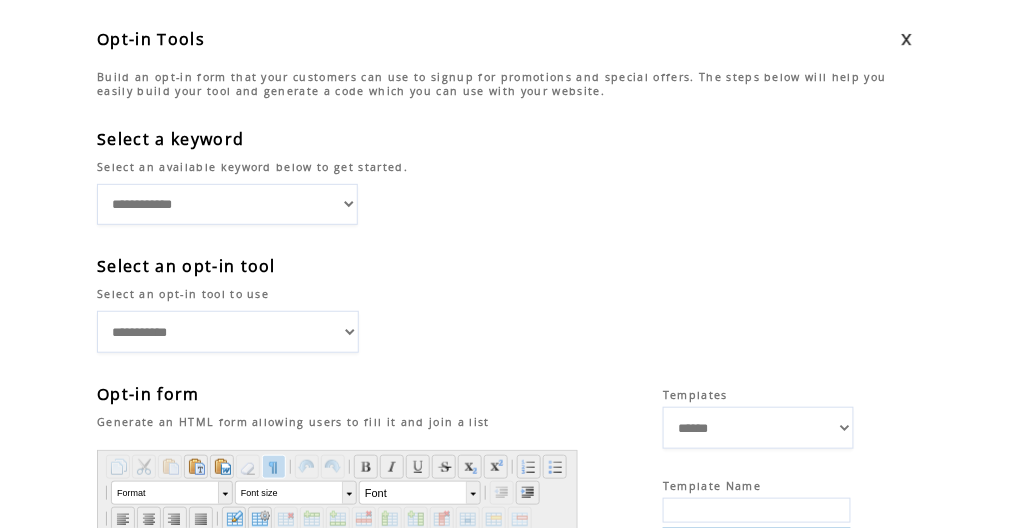 scroll, scrollTop: 0, scrollLeft: 0, axis: both 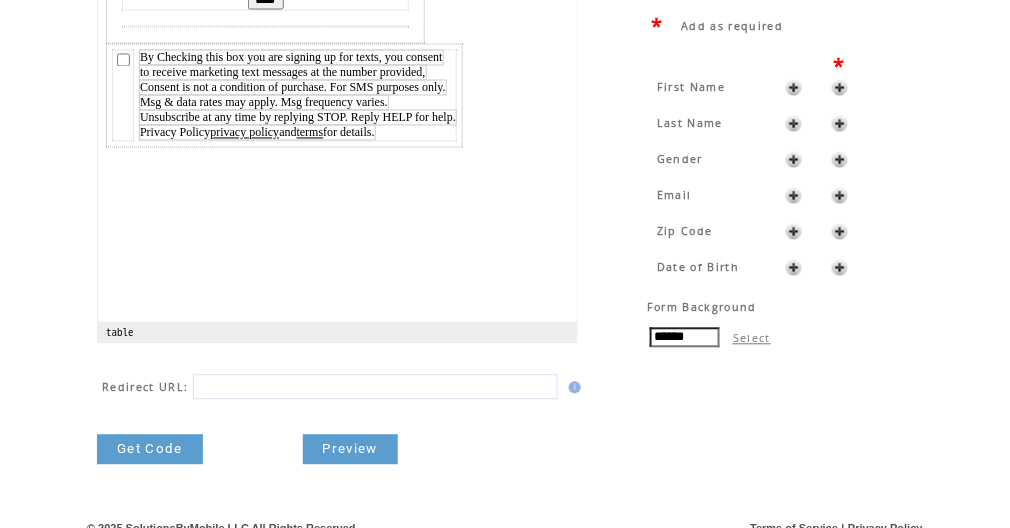 click at bounding box center [840, 88] 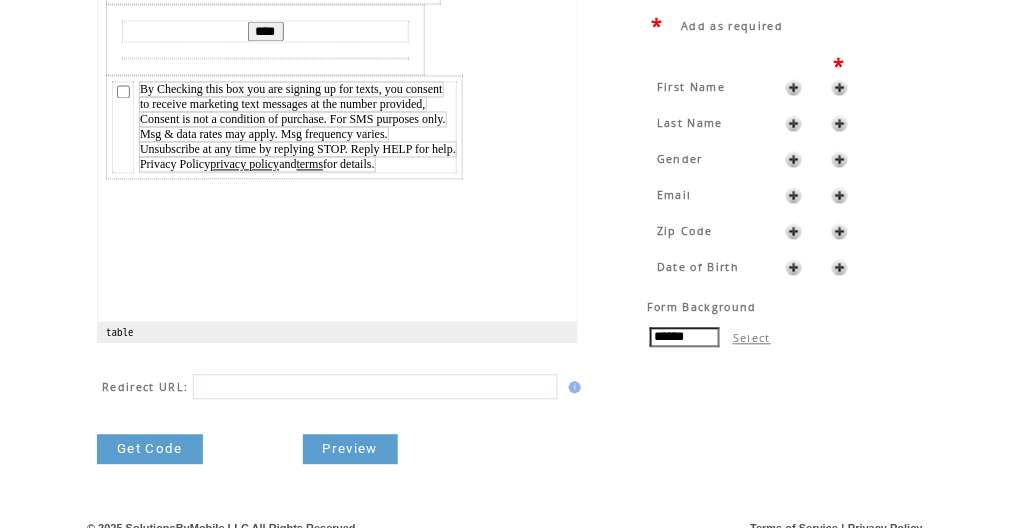 scroll, scrollTop: 0, scrollLeft: 0, axis: both 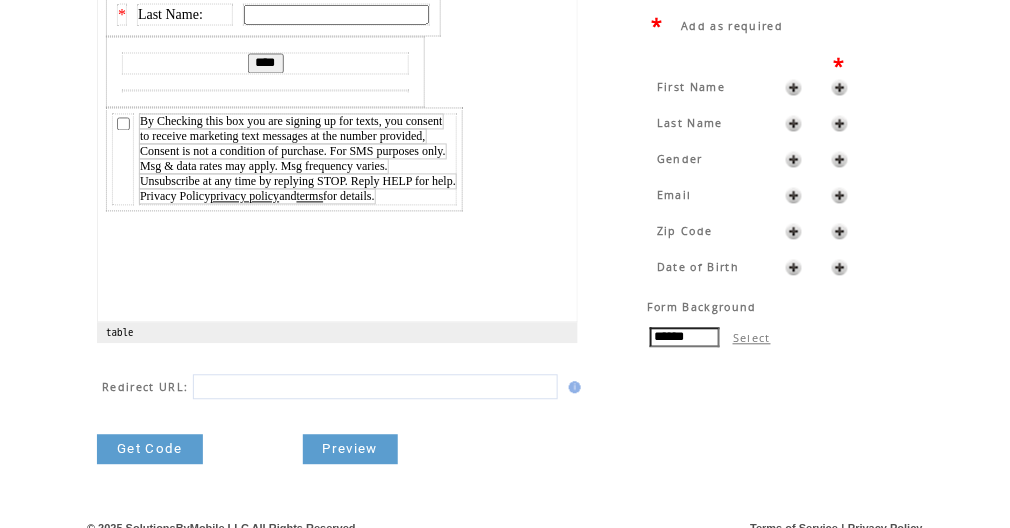 click at bounding box center [840, 160] 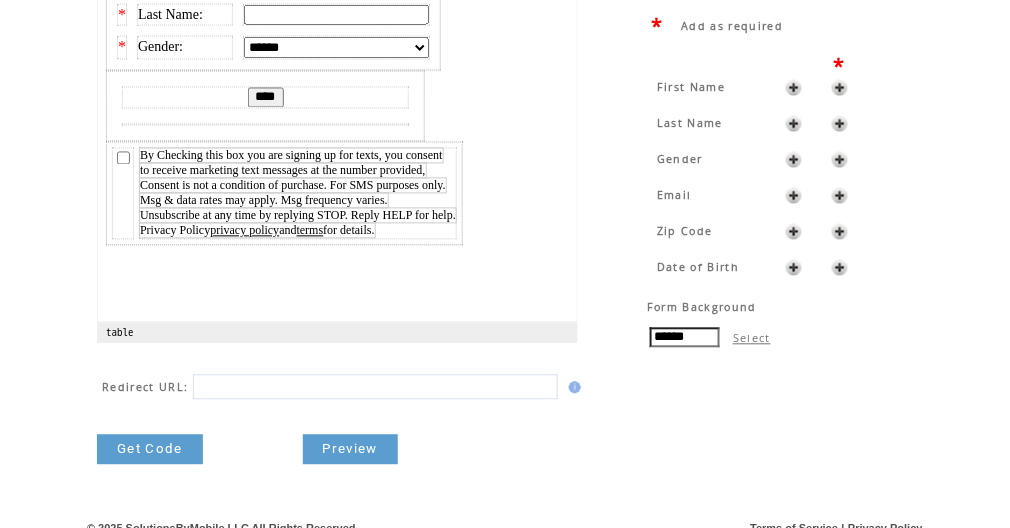 scroll, scrollTop: 0, scrollLeft: 0, axis: both 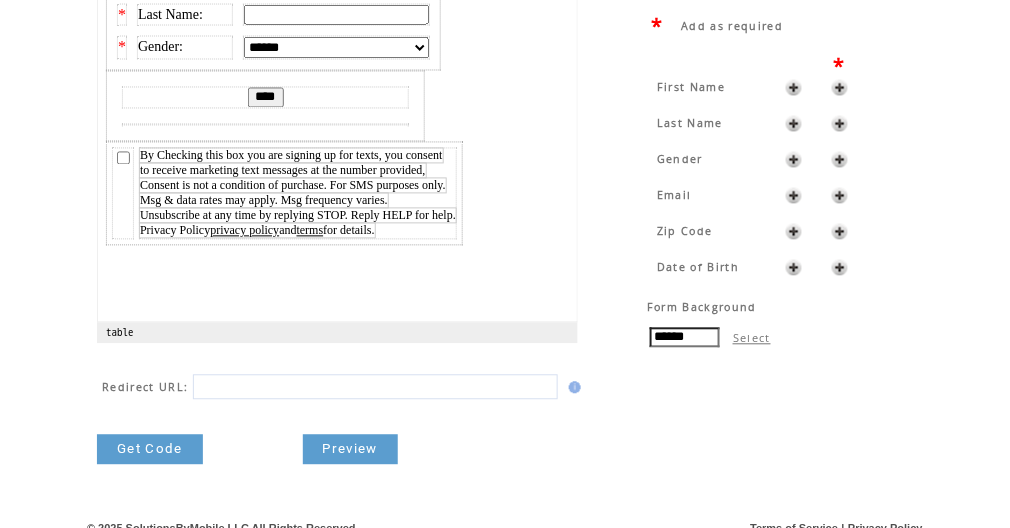 click at bounding box center (840, 196) 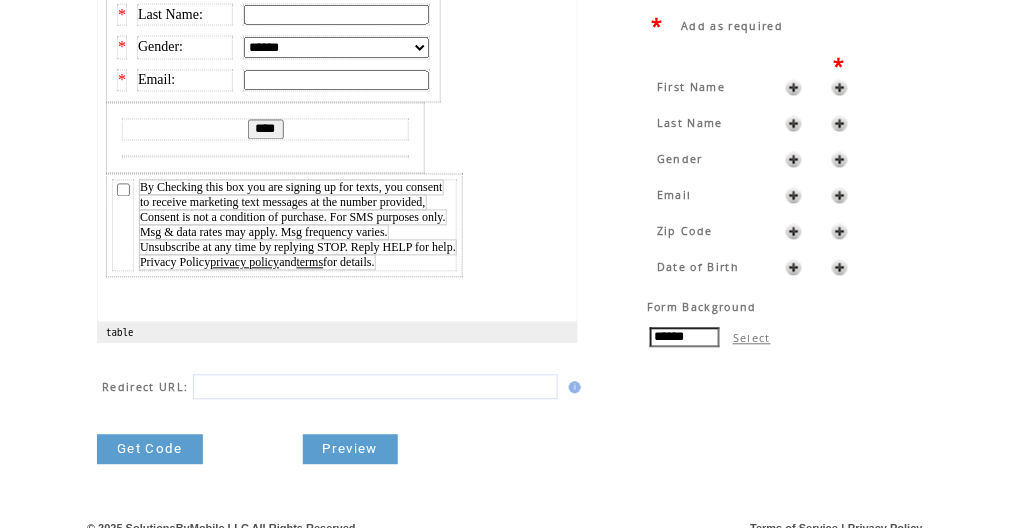 scroll, scrollTop: 0, scrollLeft: 0, axis: both 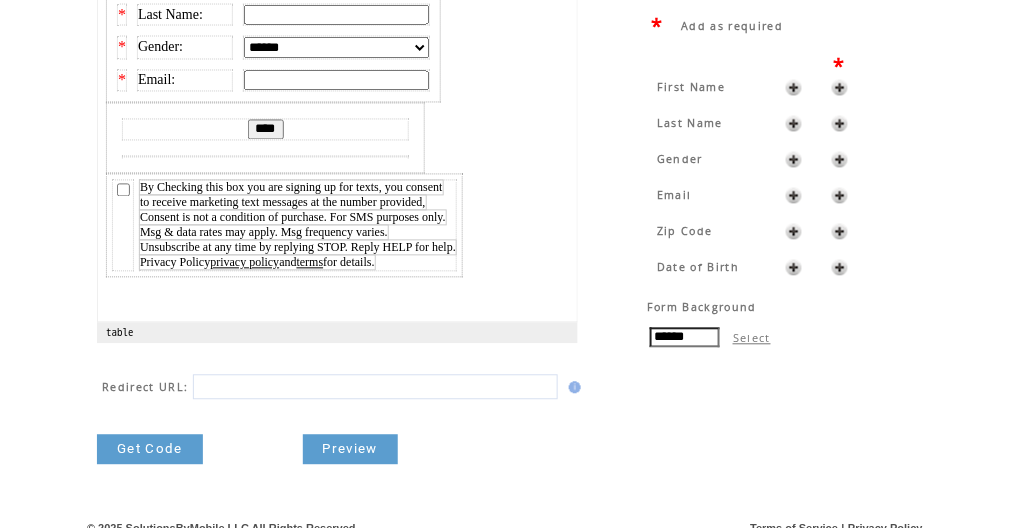click at bounding box center [840, 232] 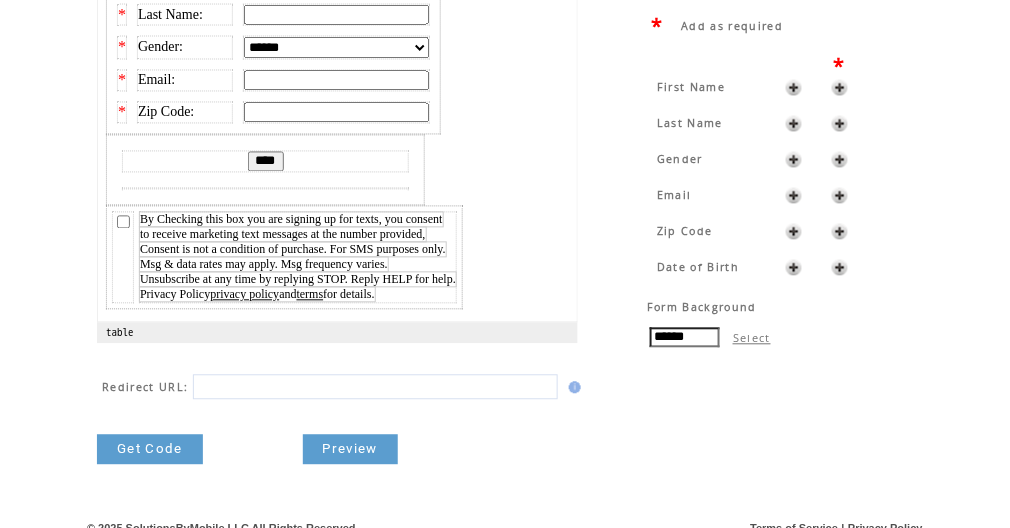 scroll, scrollTop: 0, scrollLeft: 0, axis: both 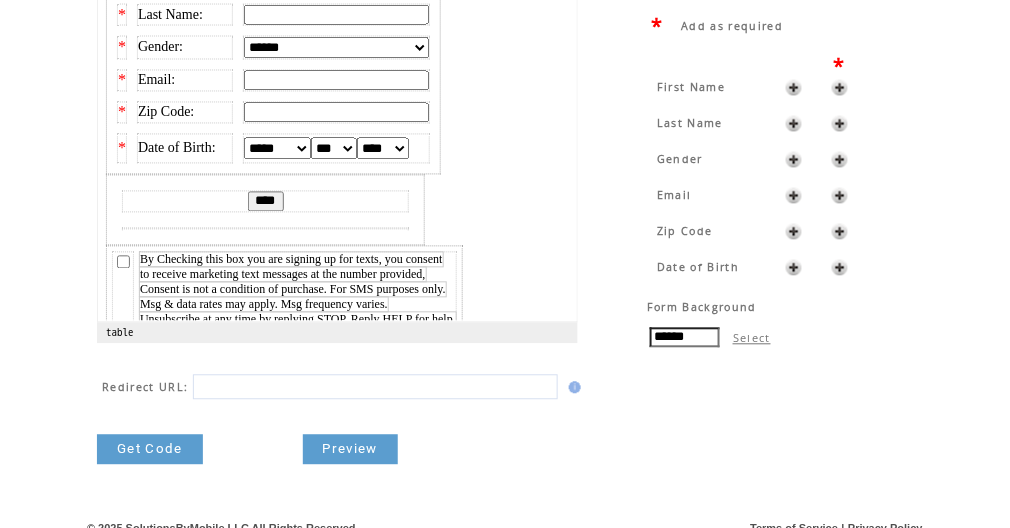 click on "Get Code" at bounding box center [150, 450] 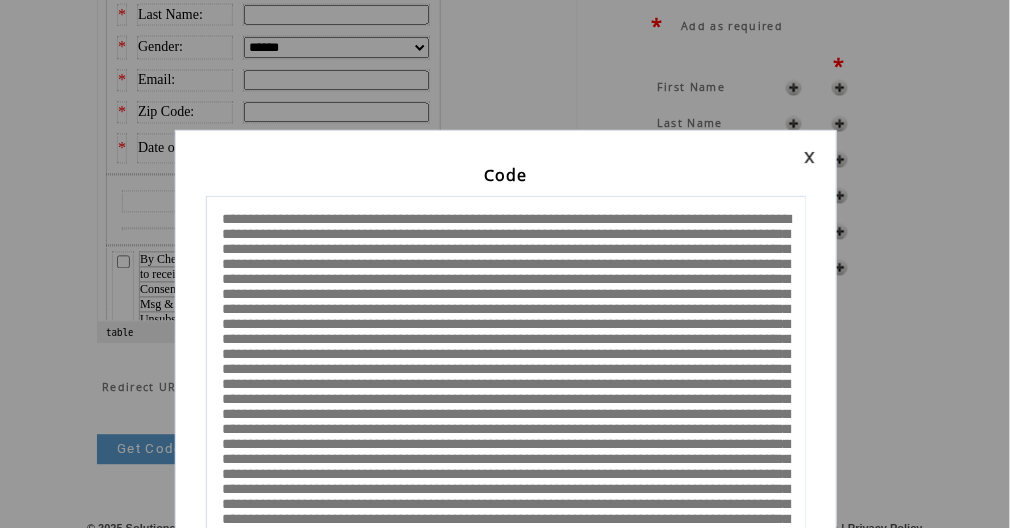 scroll, scrollTop: 0, scrollLeft: 0, axis: both 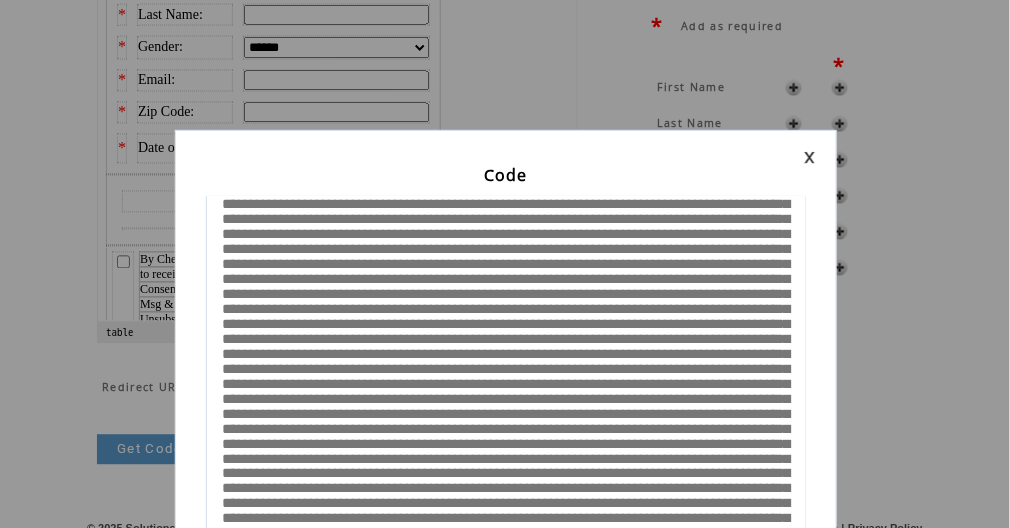 click at bounding box center [506, 546] 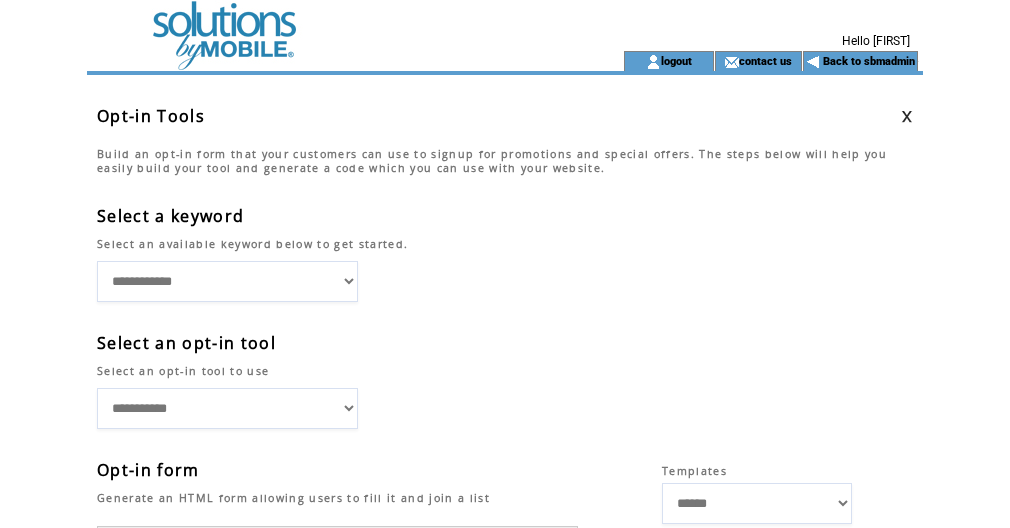 scroll, scrollTop: 0, scrollLeft: 0, axis: both 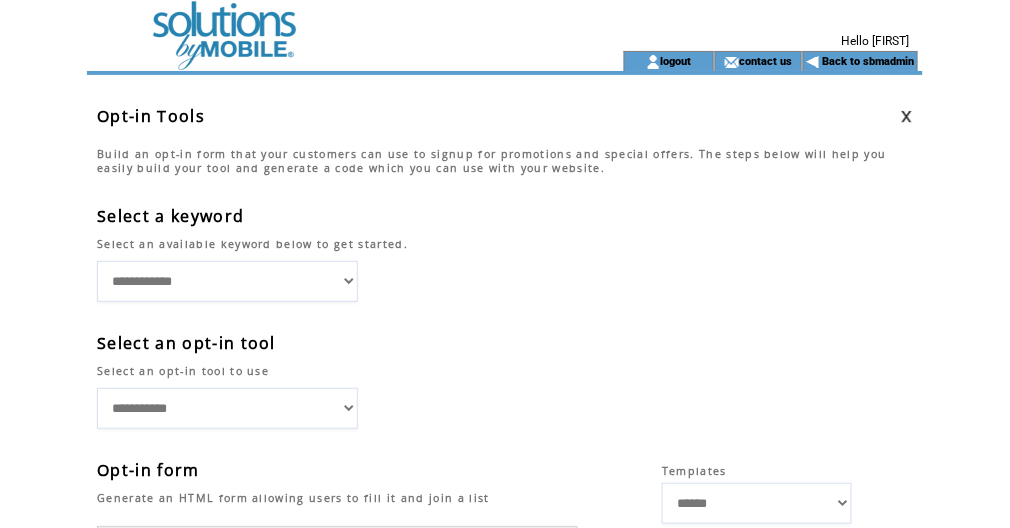 click at bounding box center [327, 25] 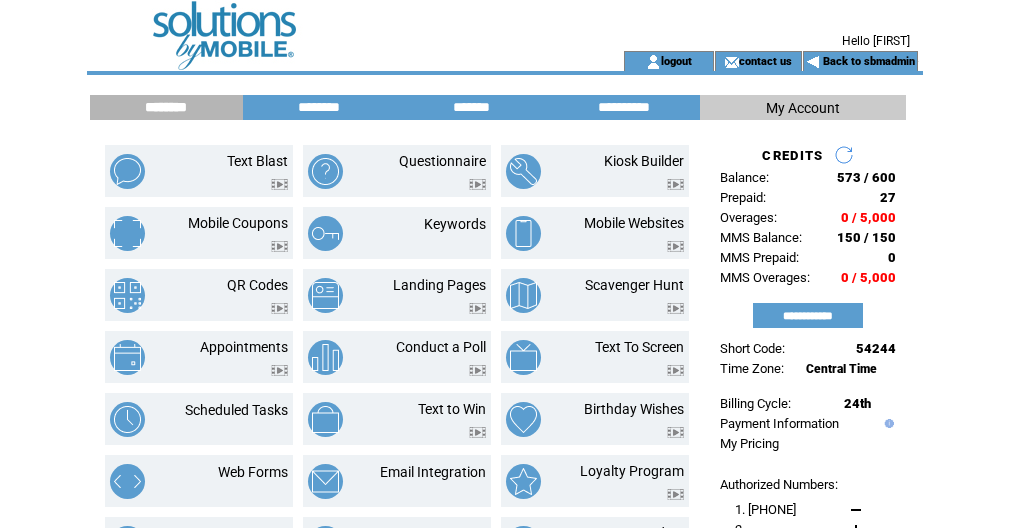 scroll, scrollTop: 0, scrollLeft: 0, axis: both 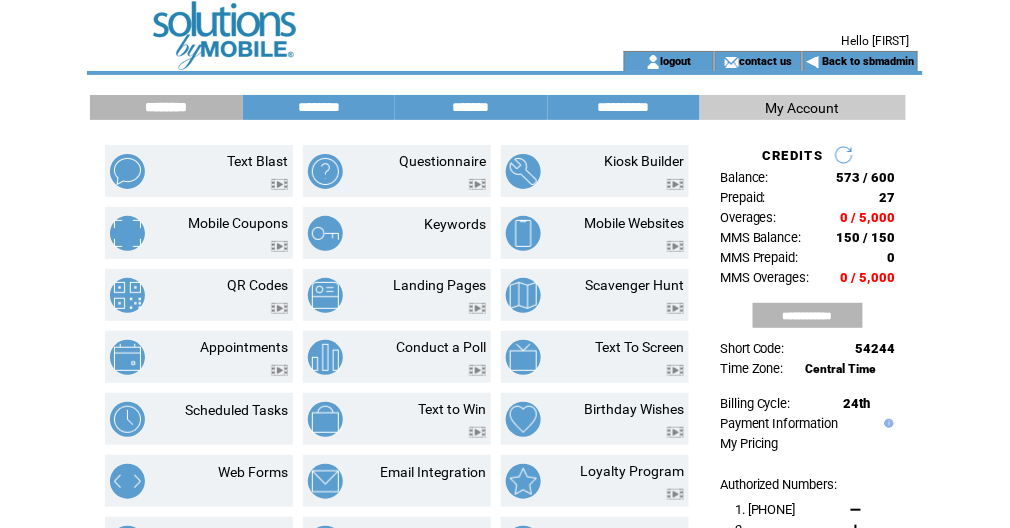click on "**********" at bounding box center [808, 315] 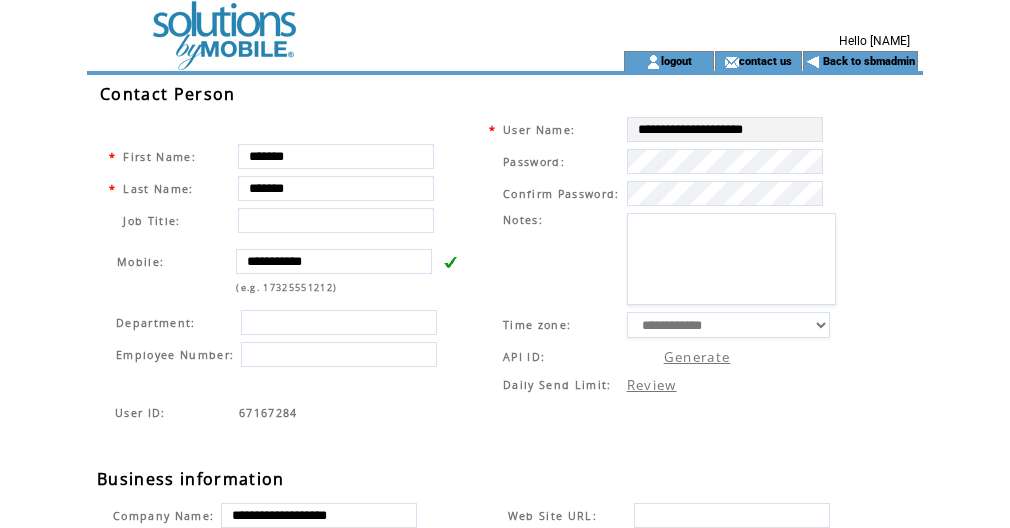 scroll, scrollTop: 0, scrollLeft: 0, axis: both 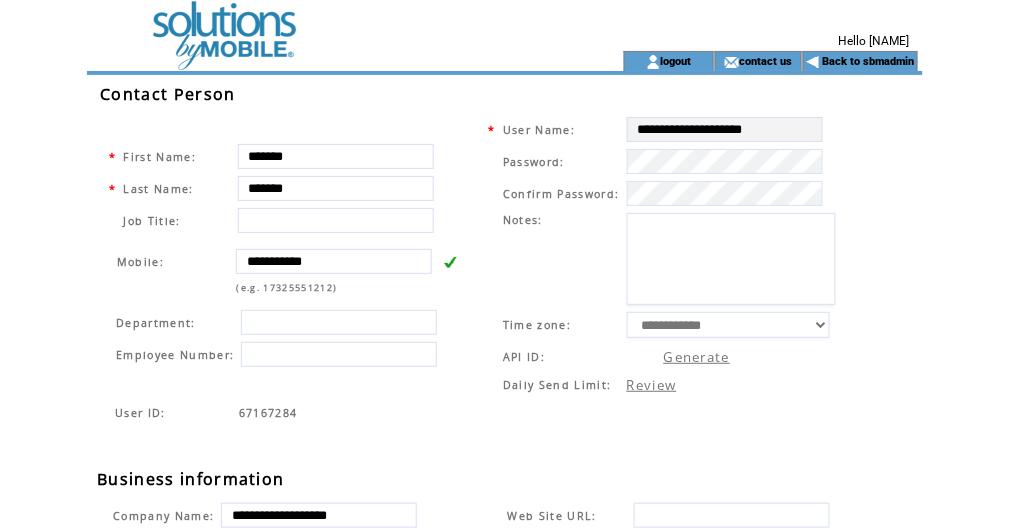 type on "********" 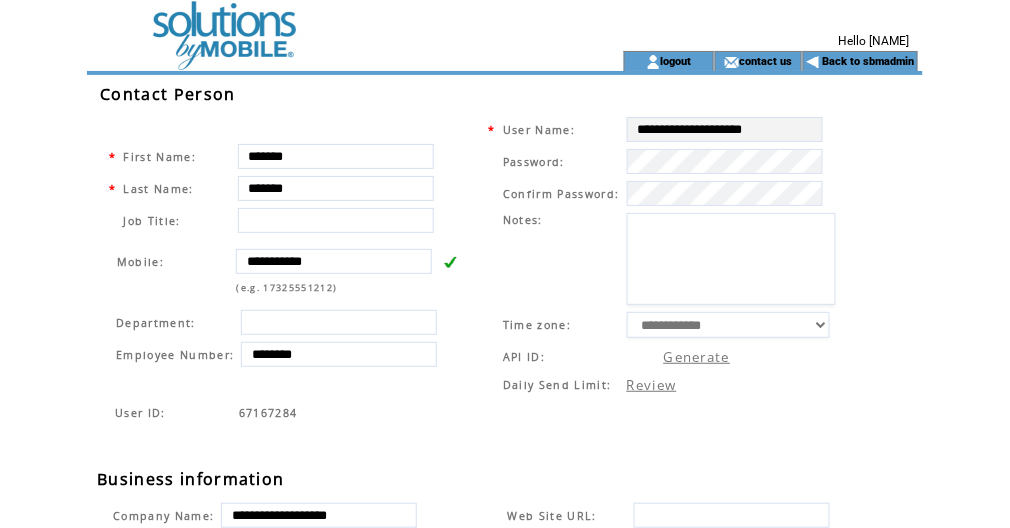 drag, startPoint x: 630, startPoint y: 124, endPoint x: 825, endPoint y: 142, distance: 195.82901 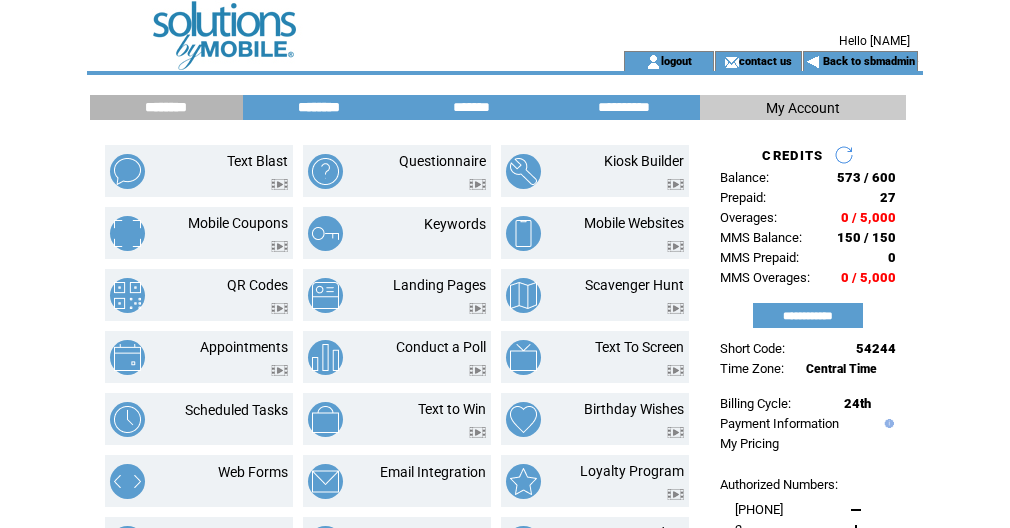 scroll, scrollTop: 0, scrollLeft: 0, axis: both 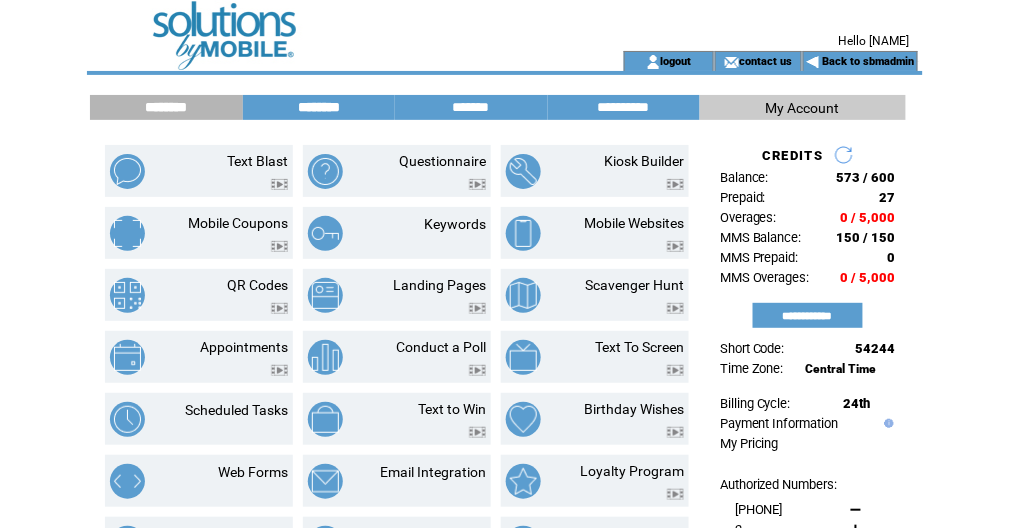 click on "********" at bounding box center (319, 107) 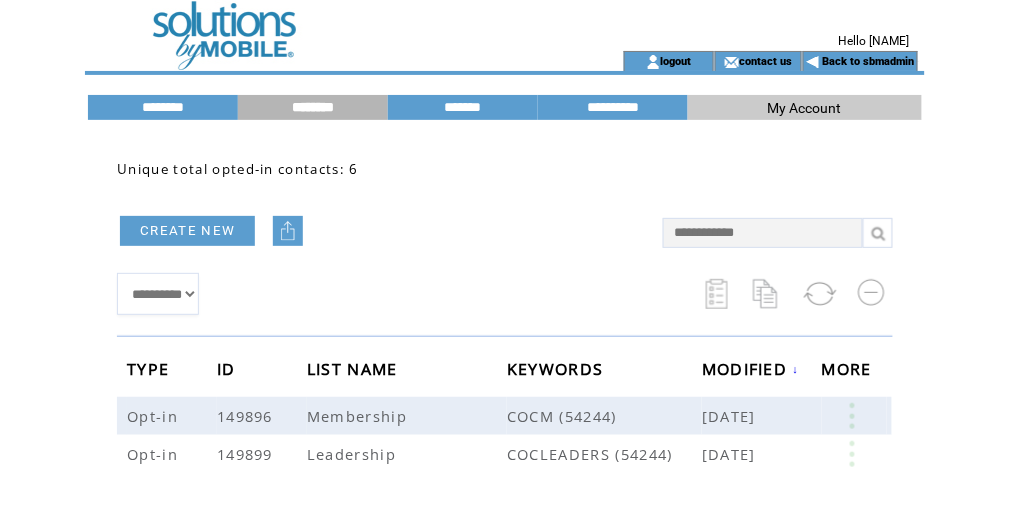 click at bounding box center (327, 25) 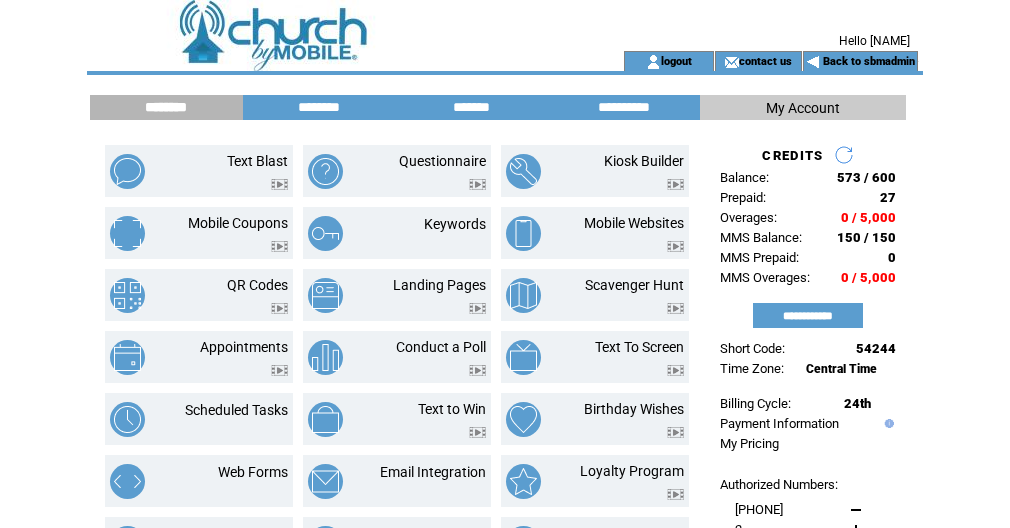 scroll, scrollTop: 0, scrollLeft: 0, axis: both 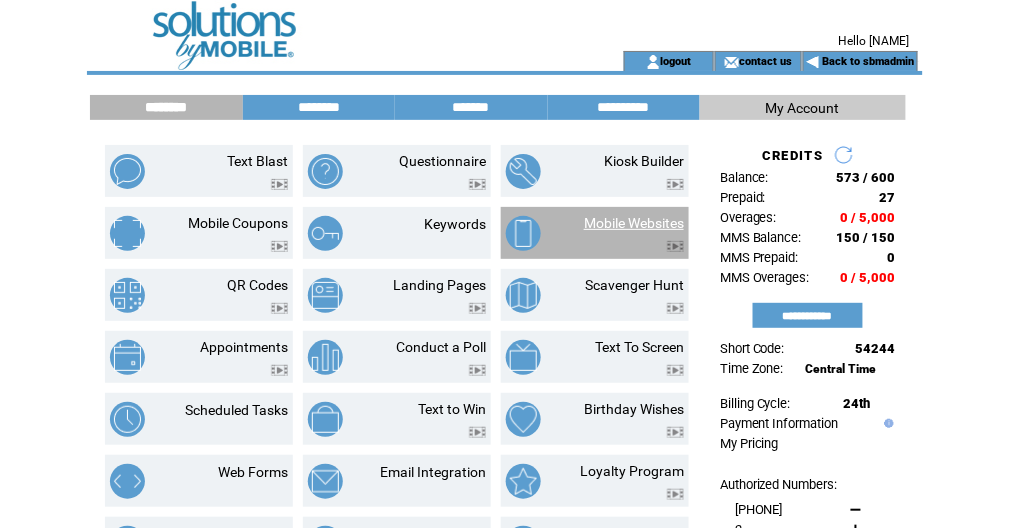 click on "Mobile Websites" at bounding box center (634, 223) 